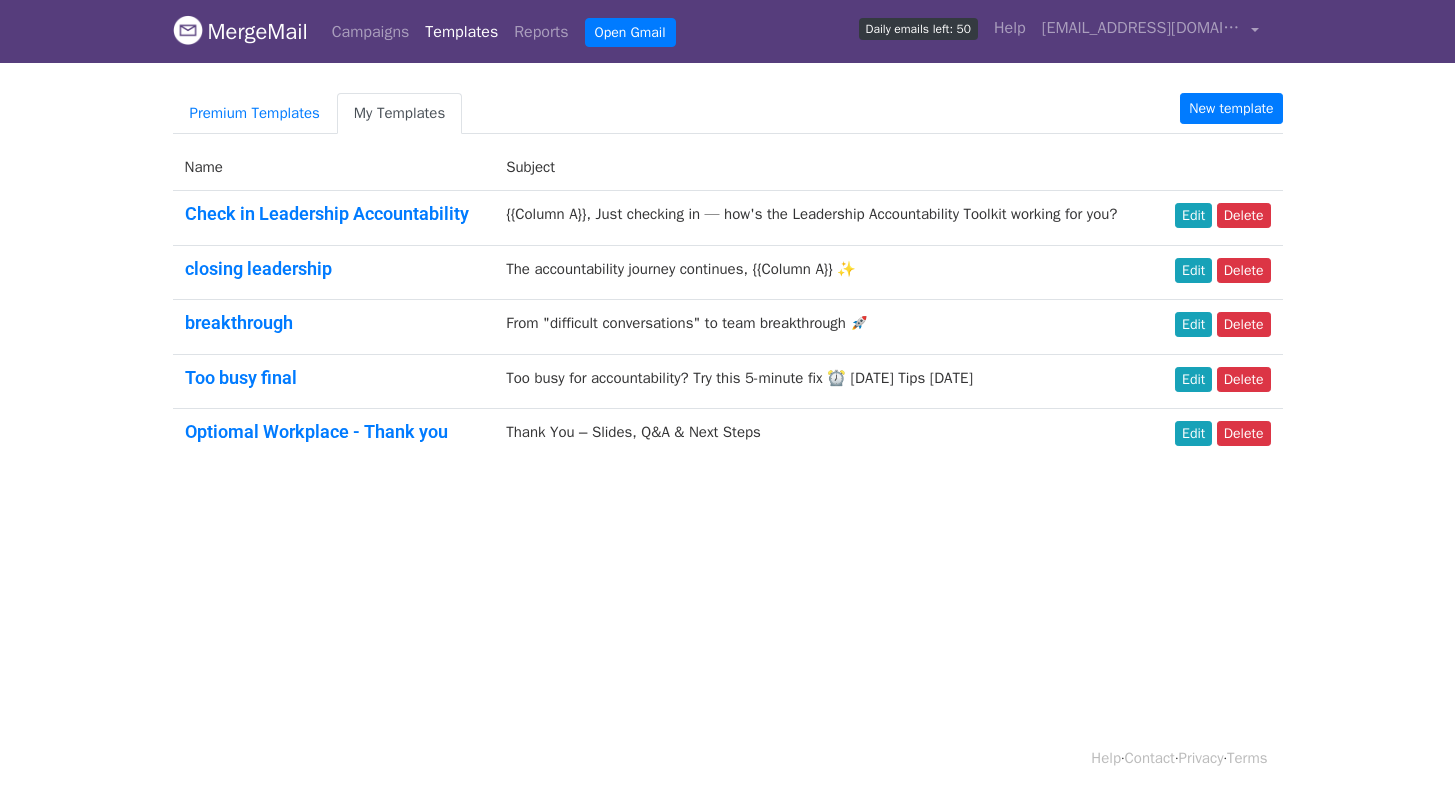 scroll, scrollTop: 0, scrollLeft: 0, axis: both 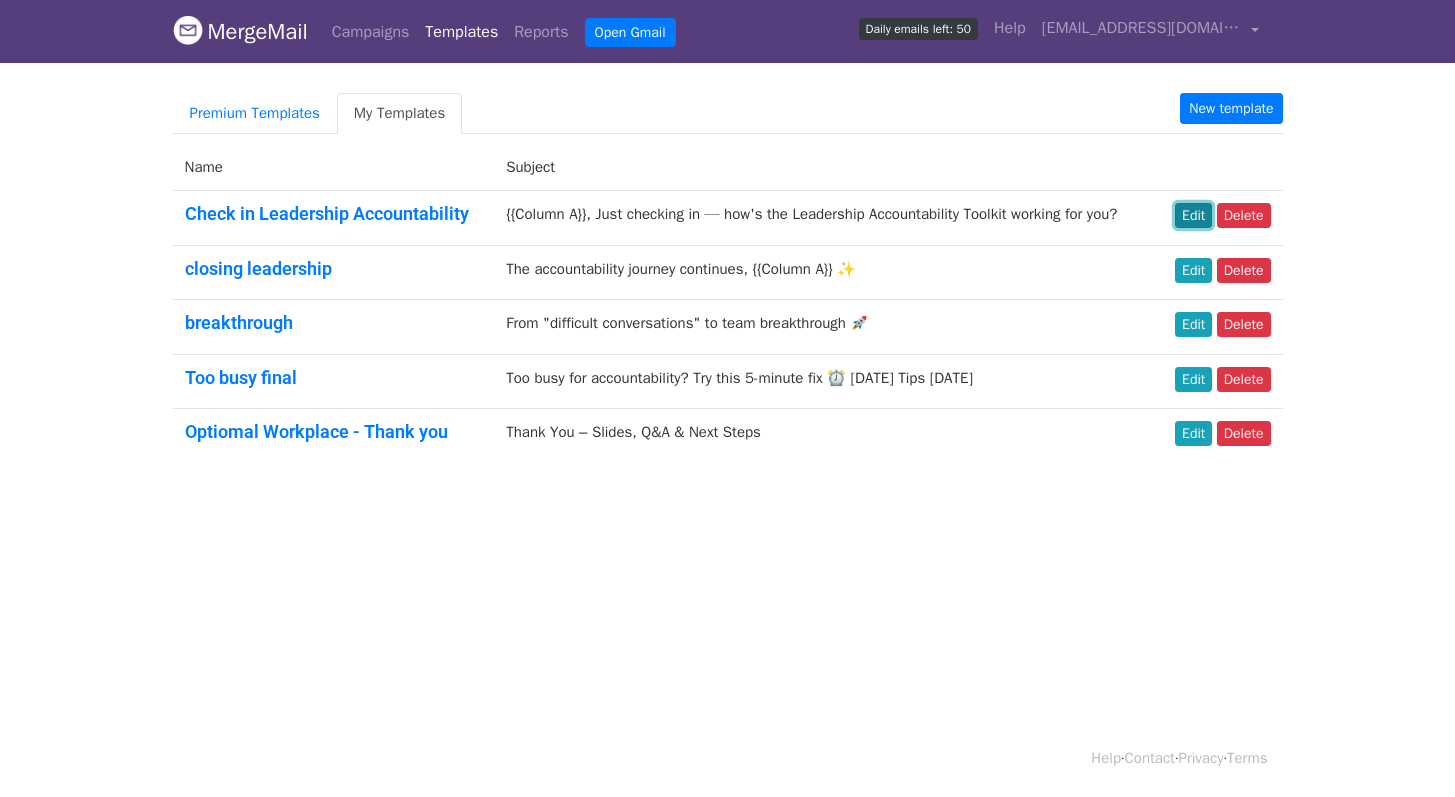 click on "Edit" at bounding box center (1193, 215) 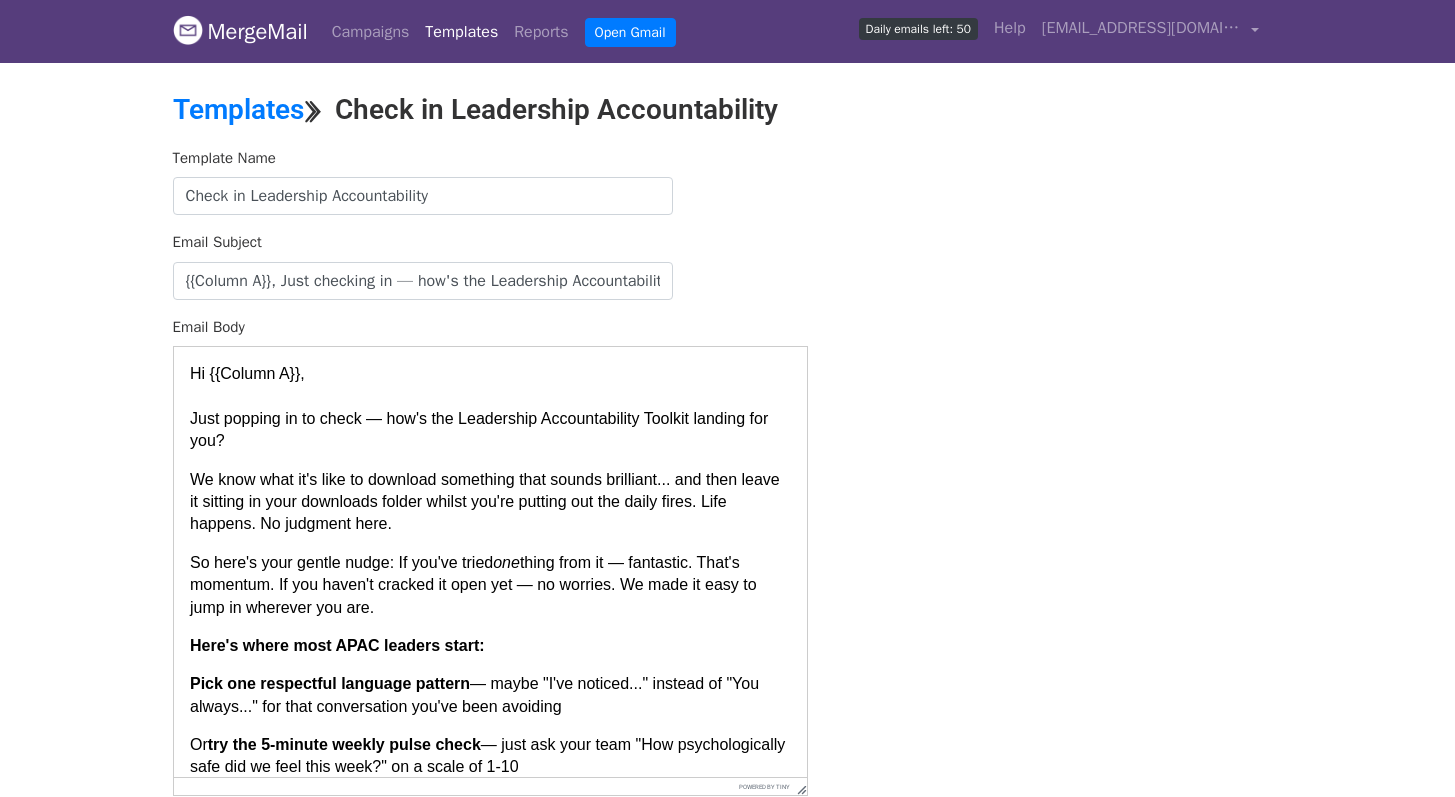 scroll, scrollTop: 0, scrollLeft: 0, axis: both 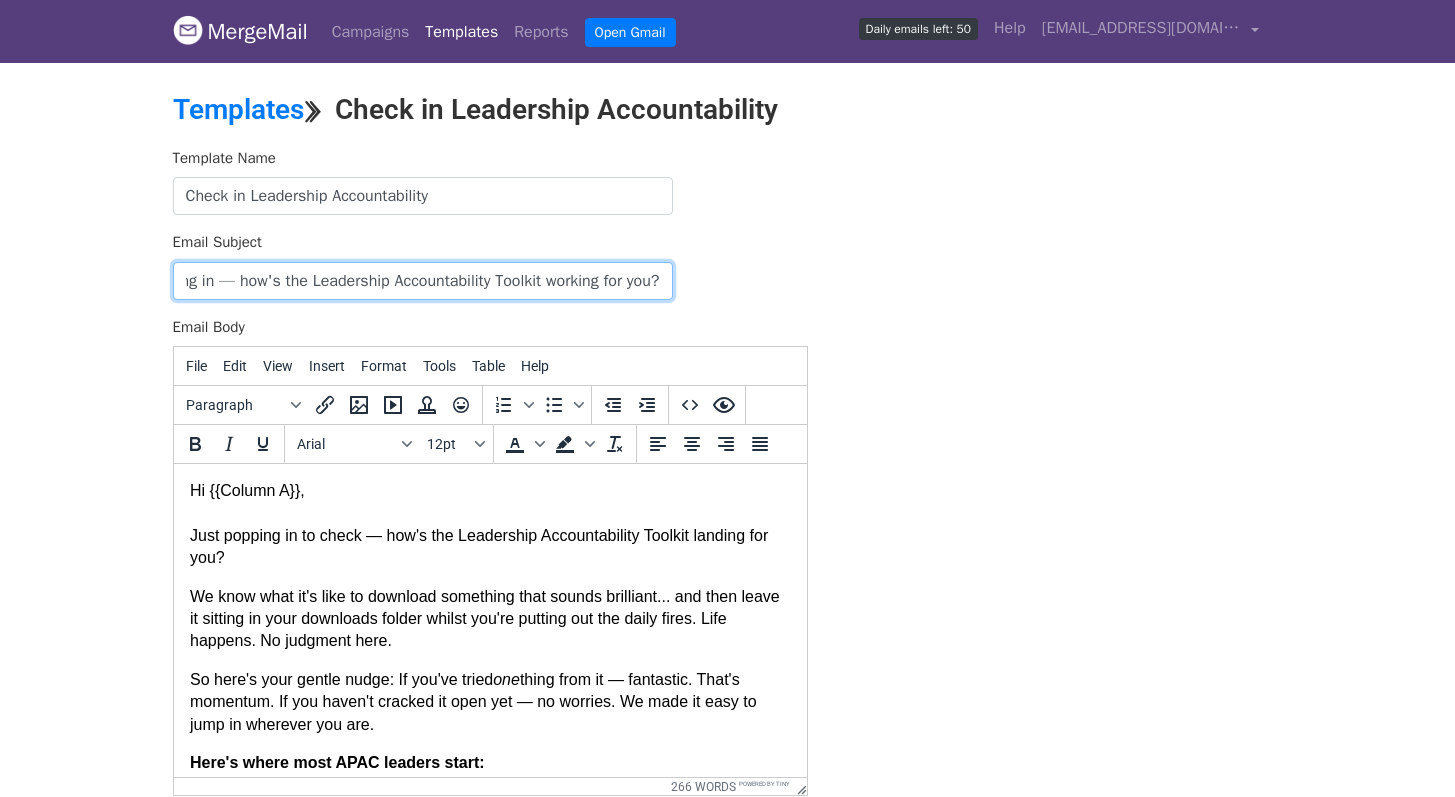 drag, startPoint x: 289, startPoint y: 278, endPoint x: 691, endPoint y: 264, distance: 402.2437 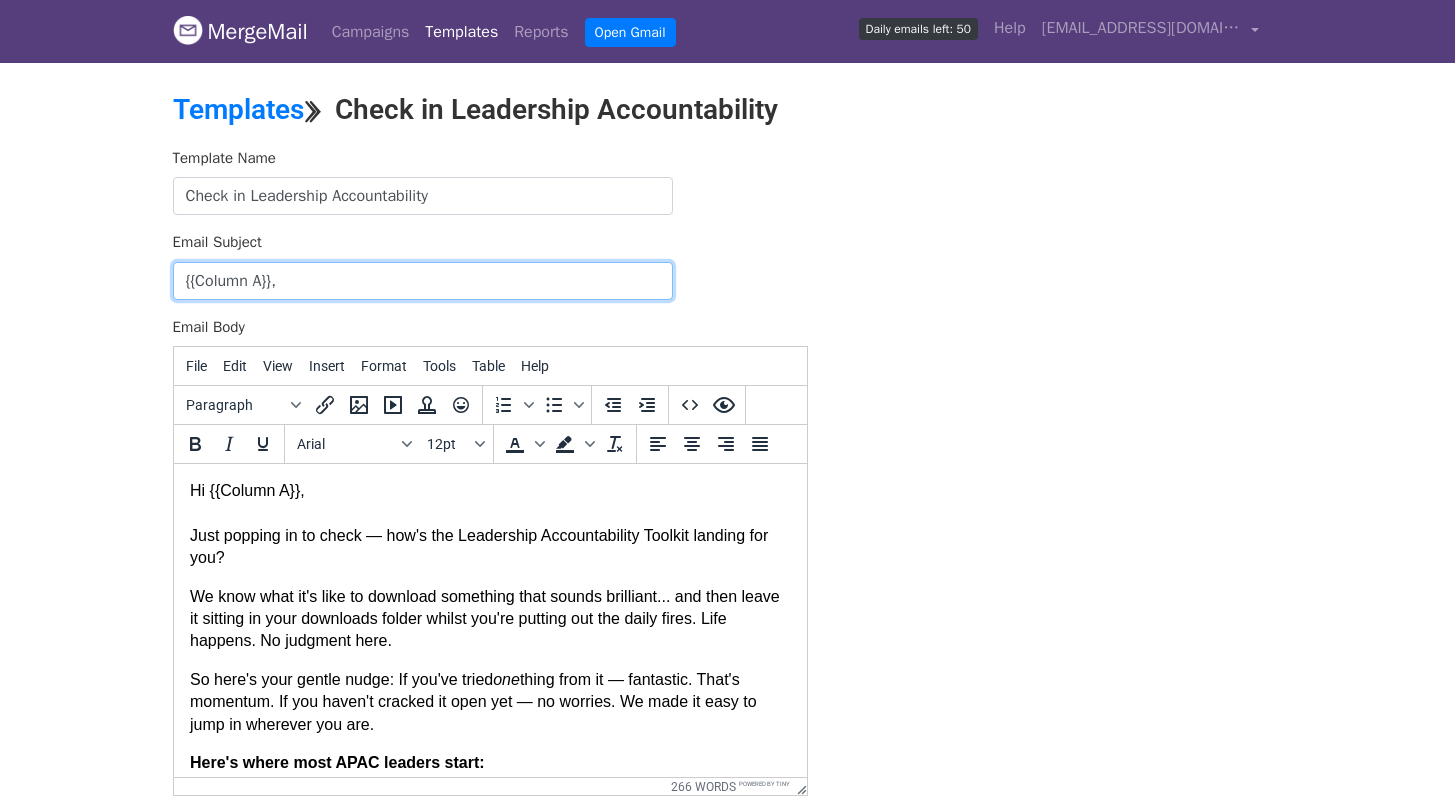 scroll, scrollTop: 0, scrollLeft: 0, axis: both 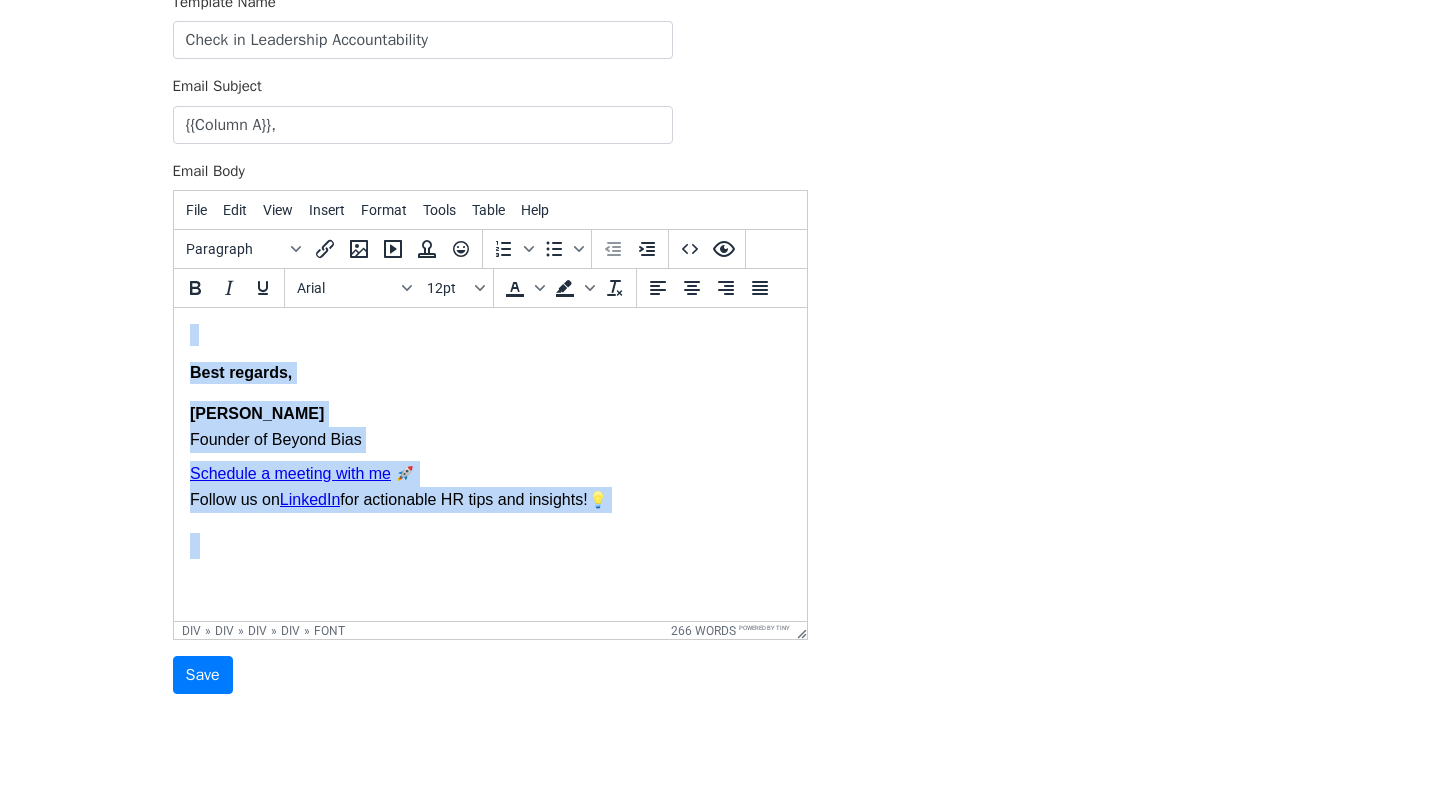 drag, startPoint x: 190, startPoint y: 385, endPoint x: 696, endPoint y: 589, distance: 545.57495 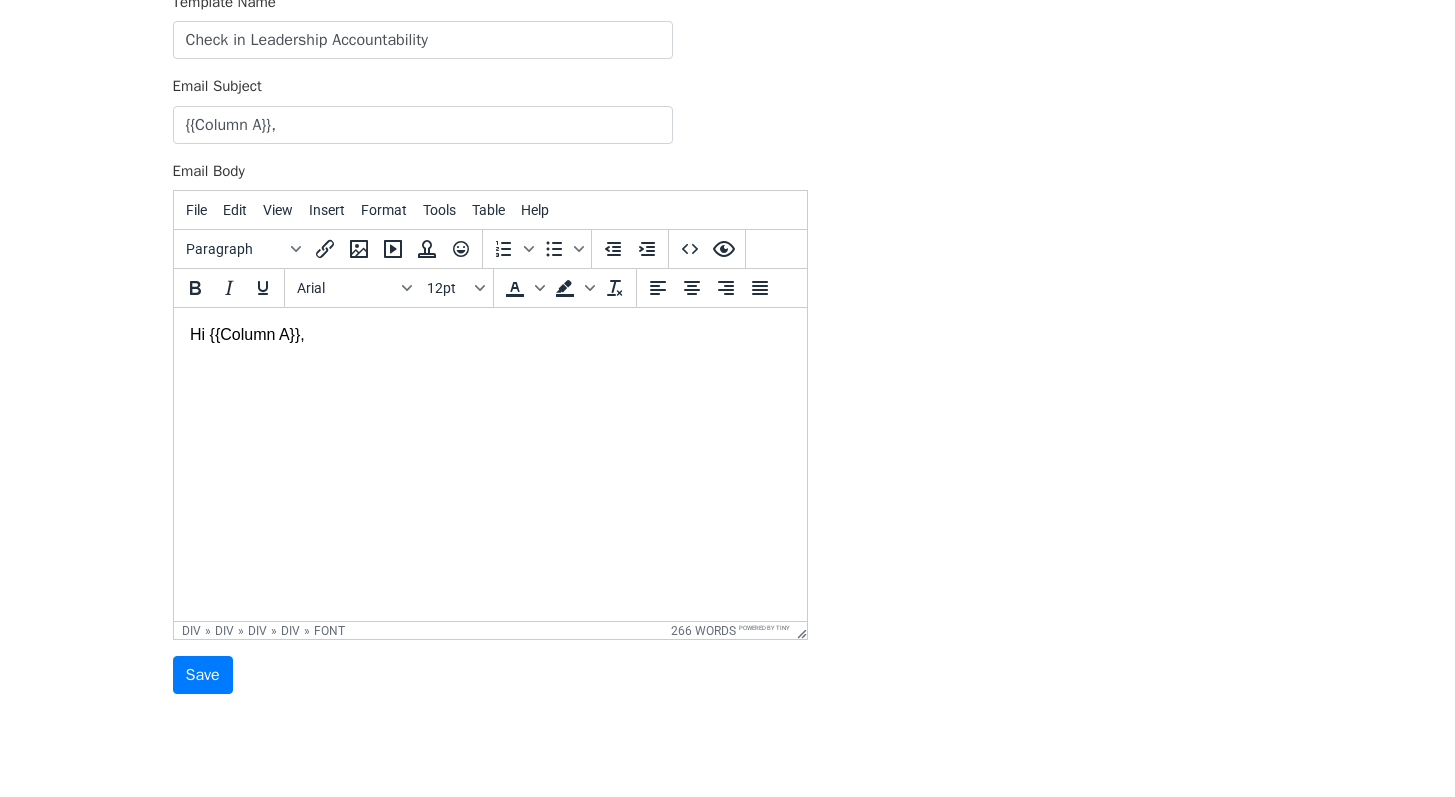 scroll, scrollTop: 0, scrollLeft: 0, axis: both 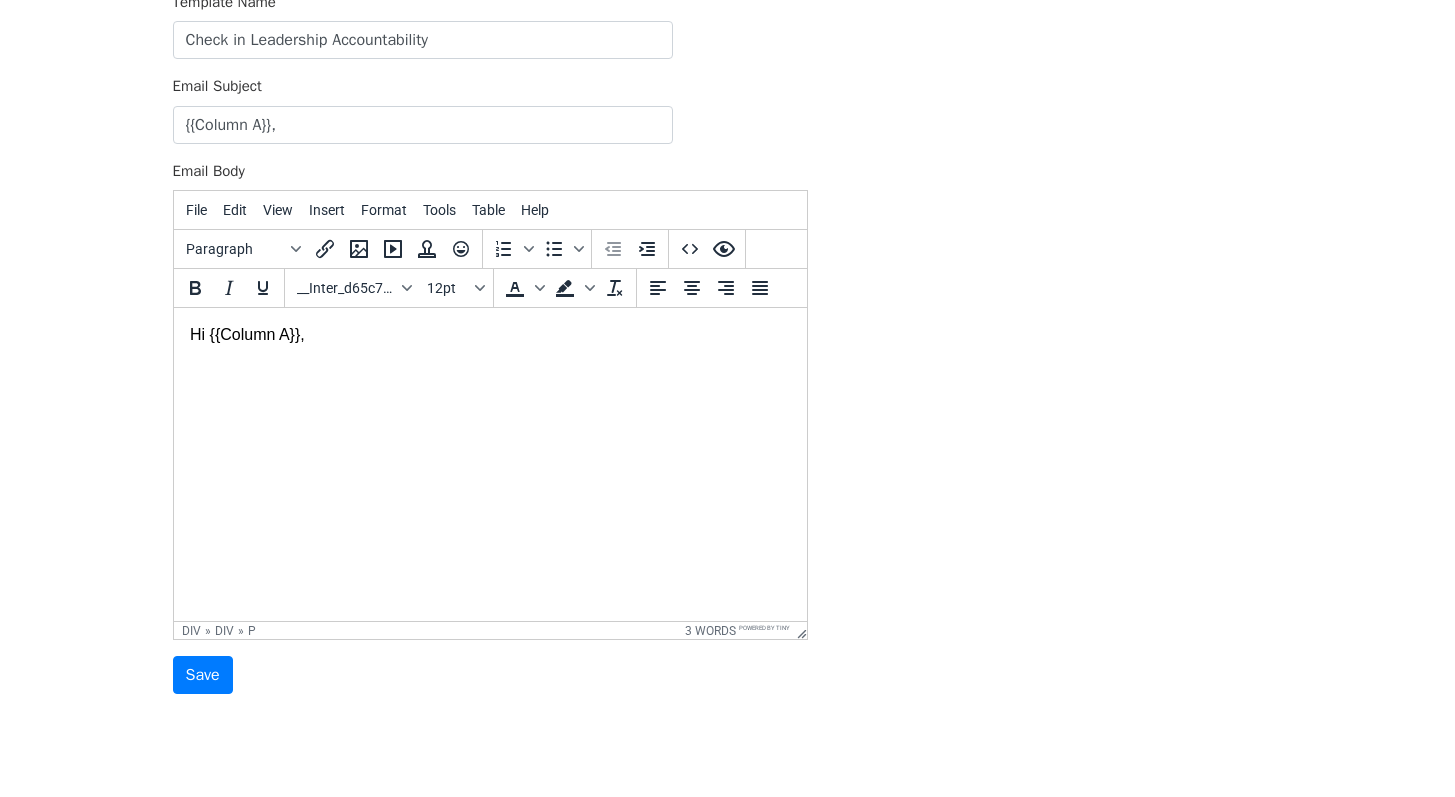 paste 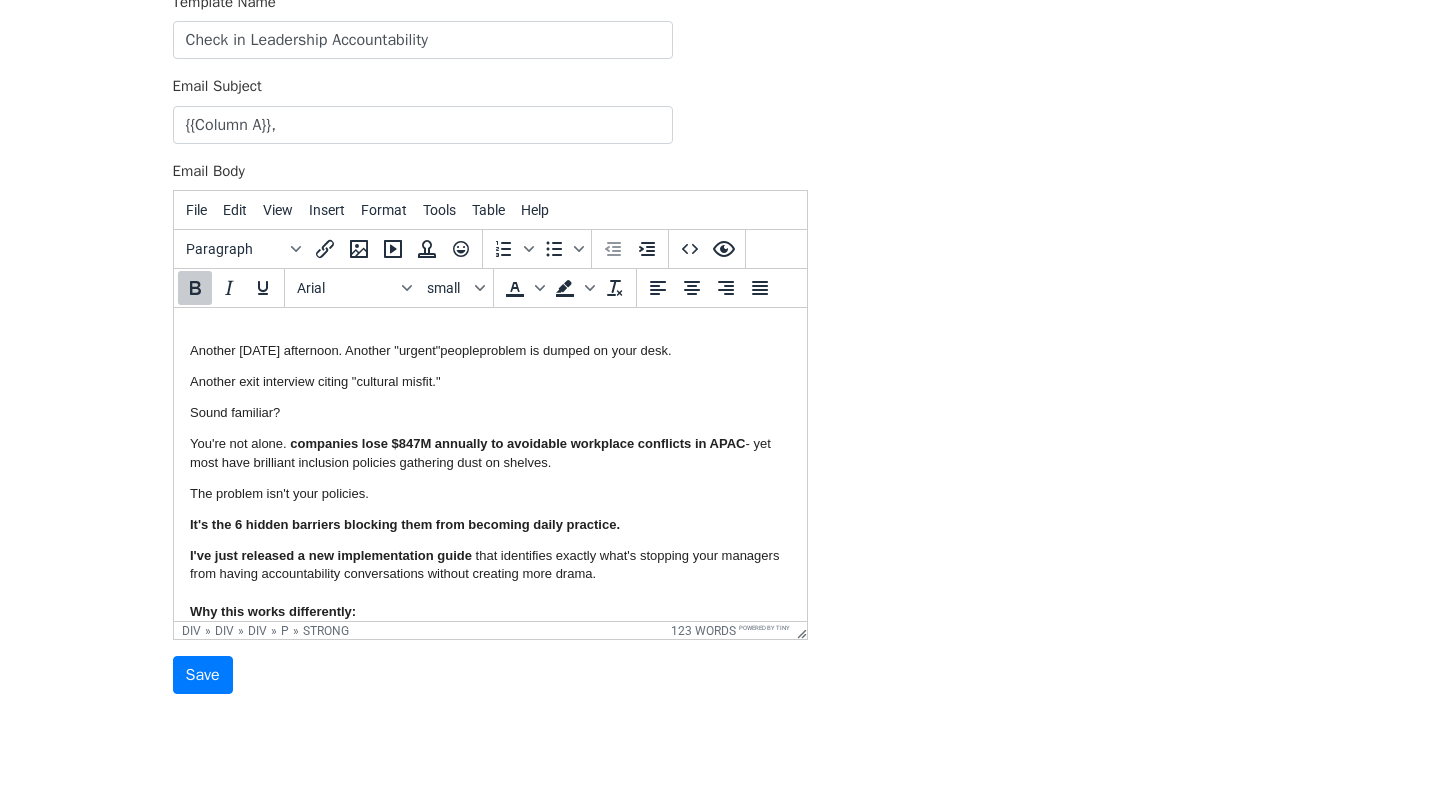 scroll, scrollTop: 0, scrollLeft: 0, axis: both 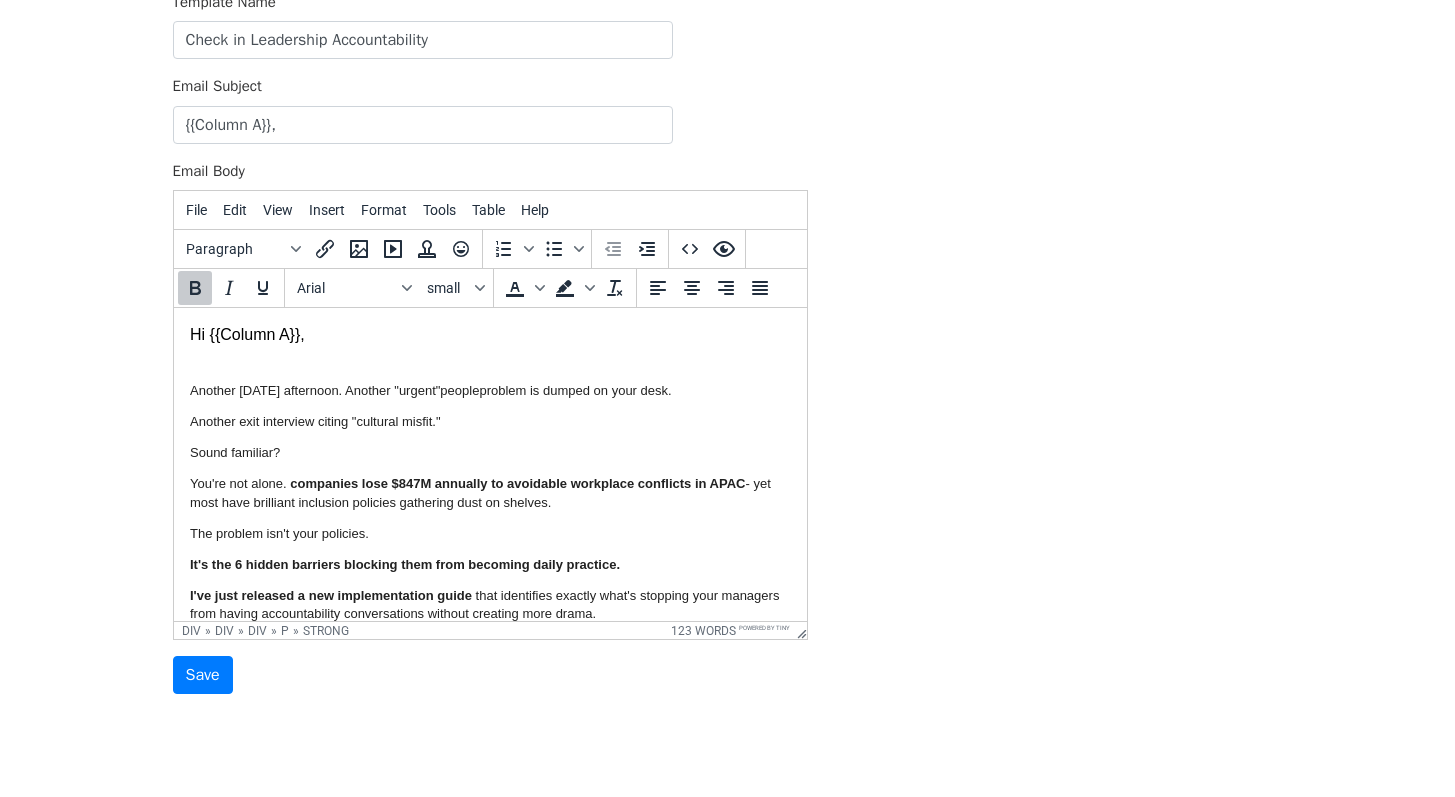 click on "Another Friday afternoon. Another "urgent"  people  problem is dumped on your desk." at bounding box center [489, 391] 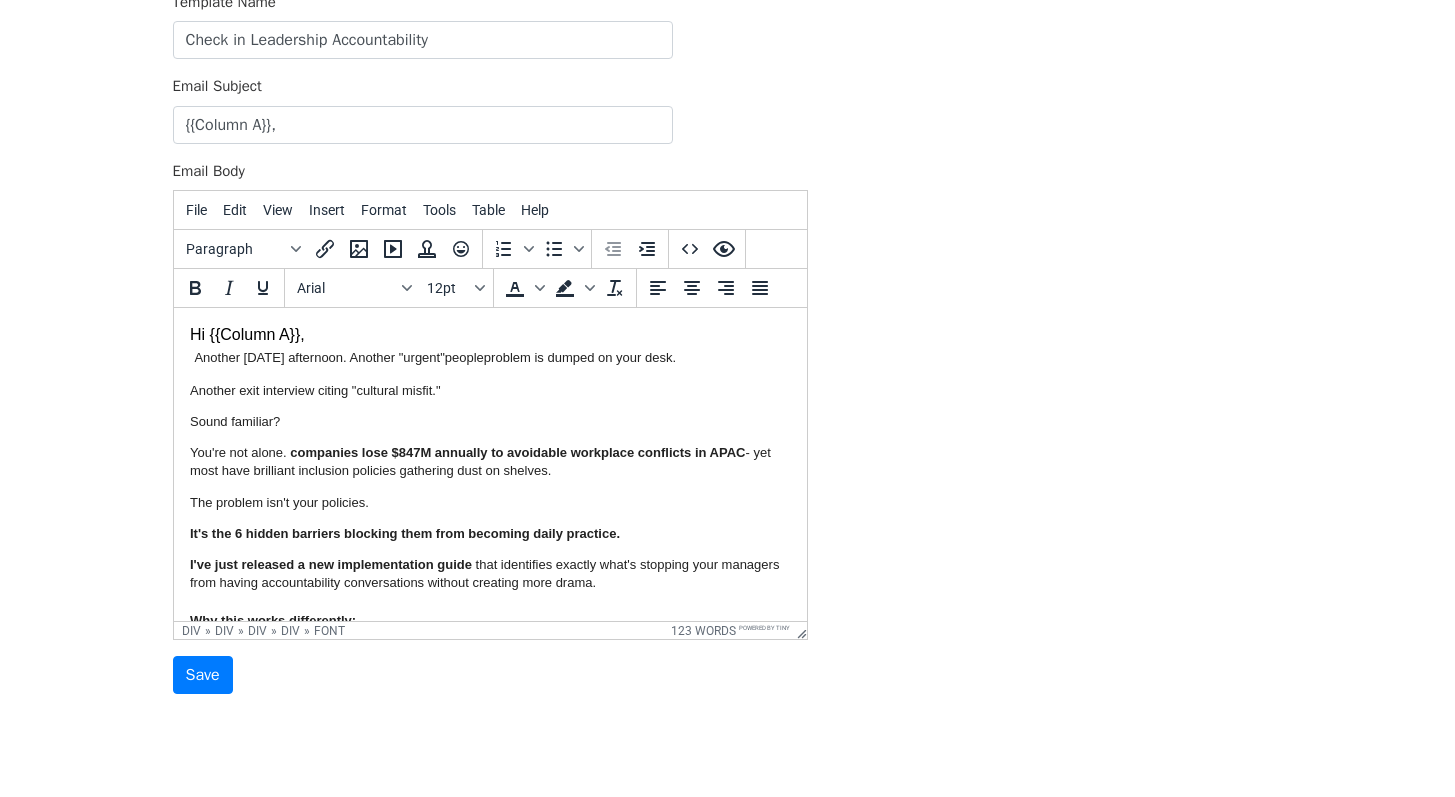 drag, startPoint x: 323, startPoint y: 331, endPoint x: 344, endPoint y: 638, distance: 307.7174 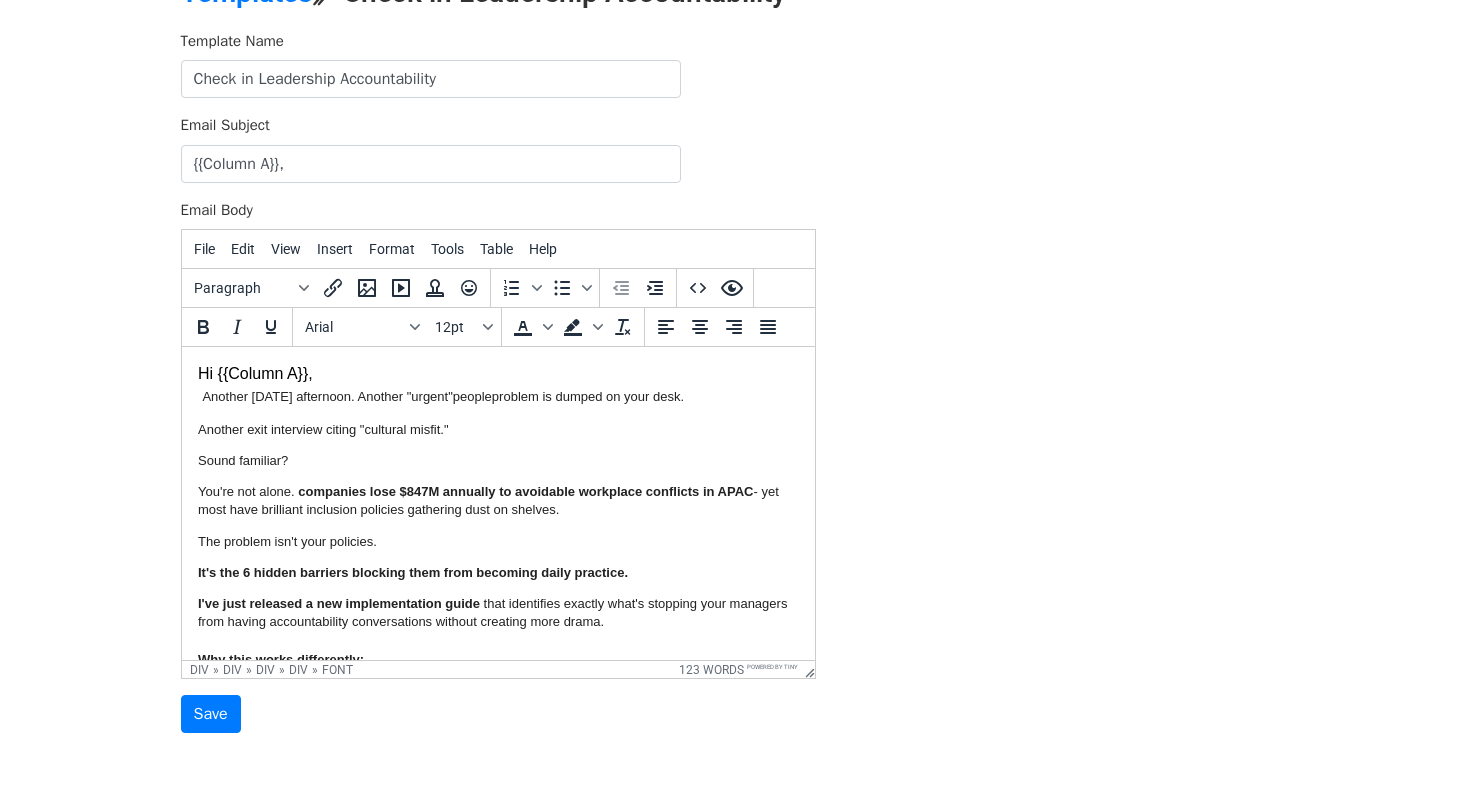 scroll, scrollTop: 116, scrollLeft: 0, axis: vertical 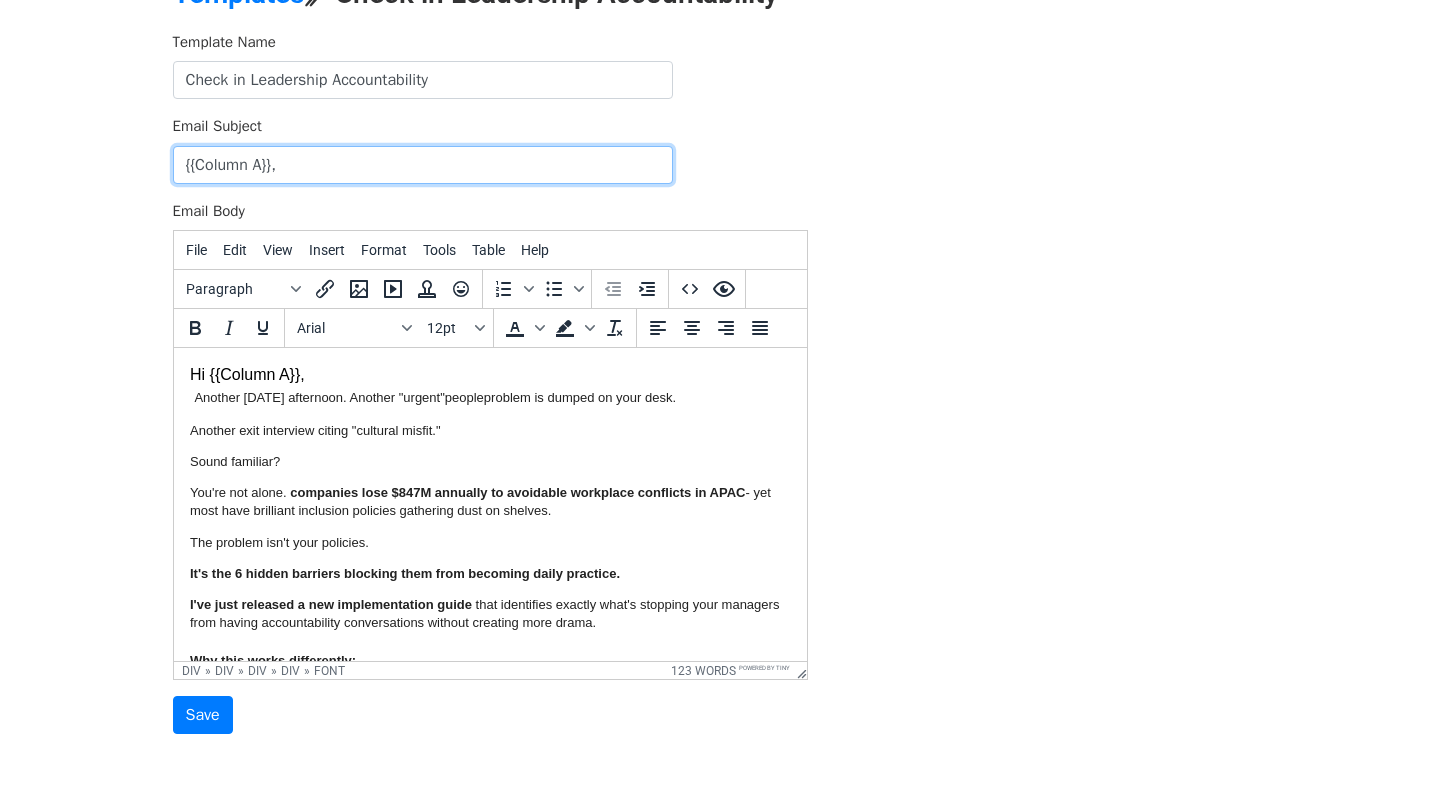 click on "{{Column A}}," at bounding box center (423, 165) 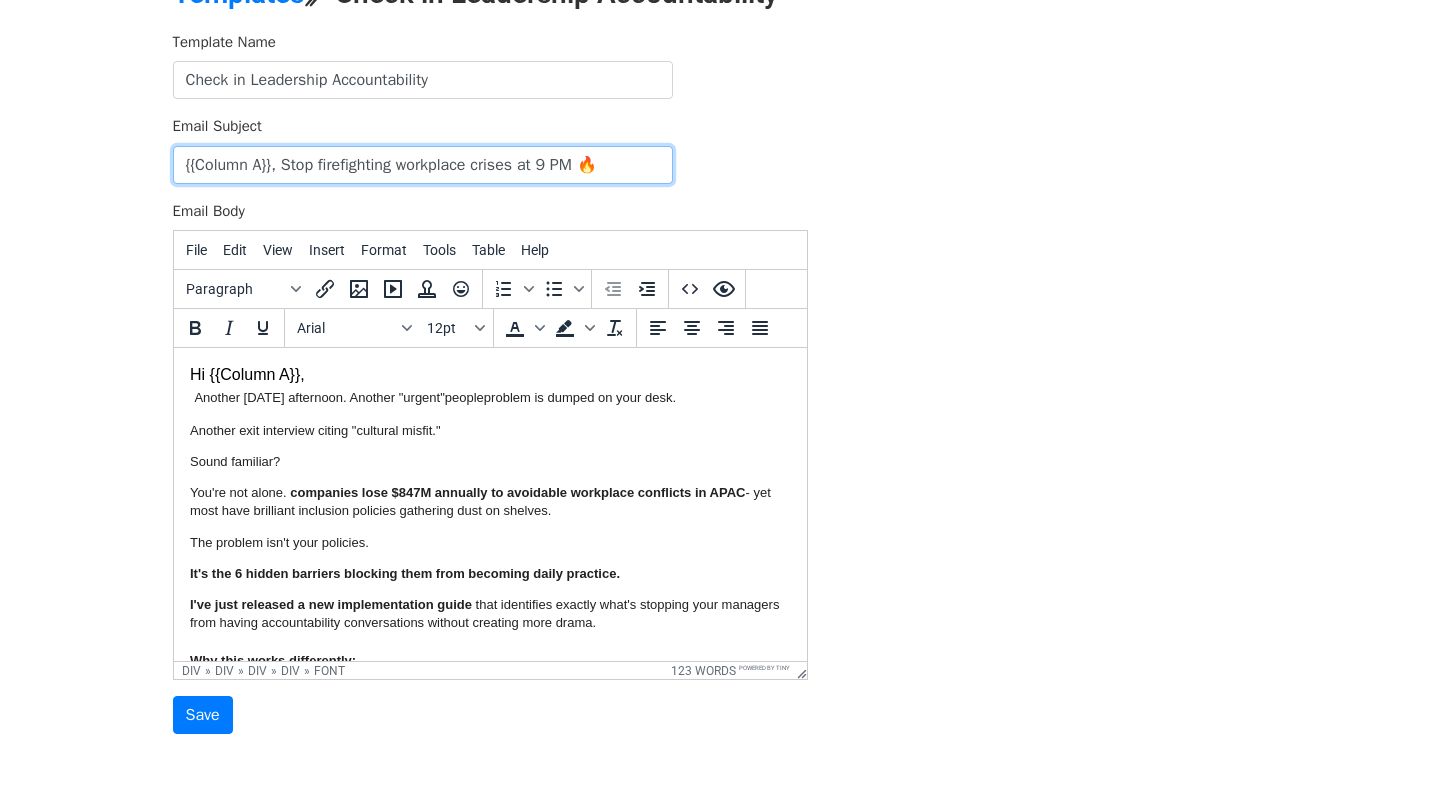 type on "{{Column A}}, Stop firefighting workplace crises at 9 PM 🔥" 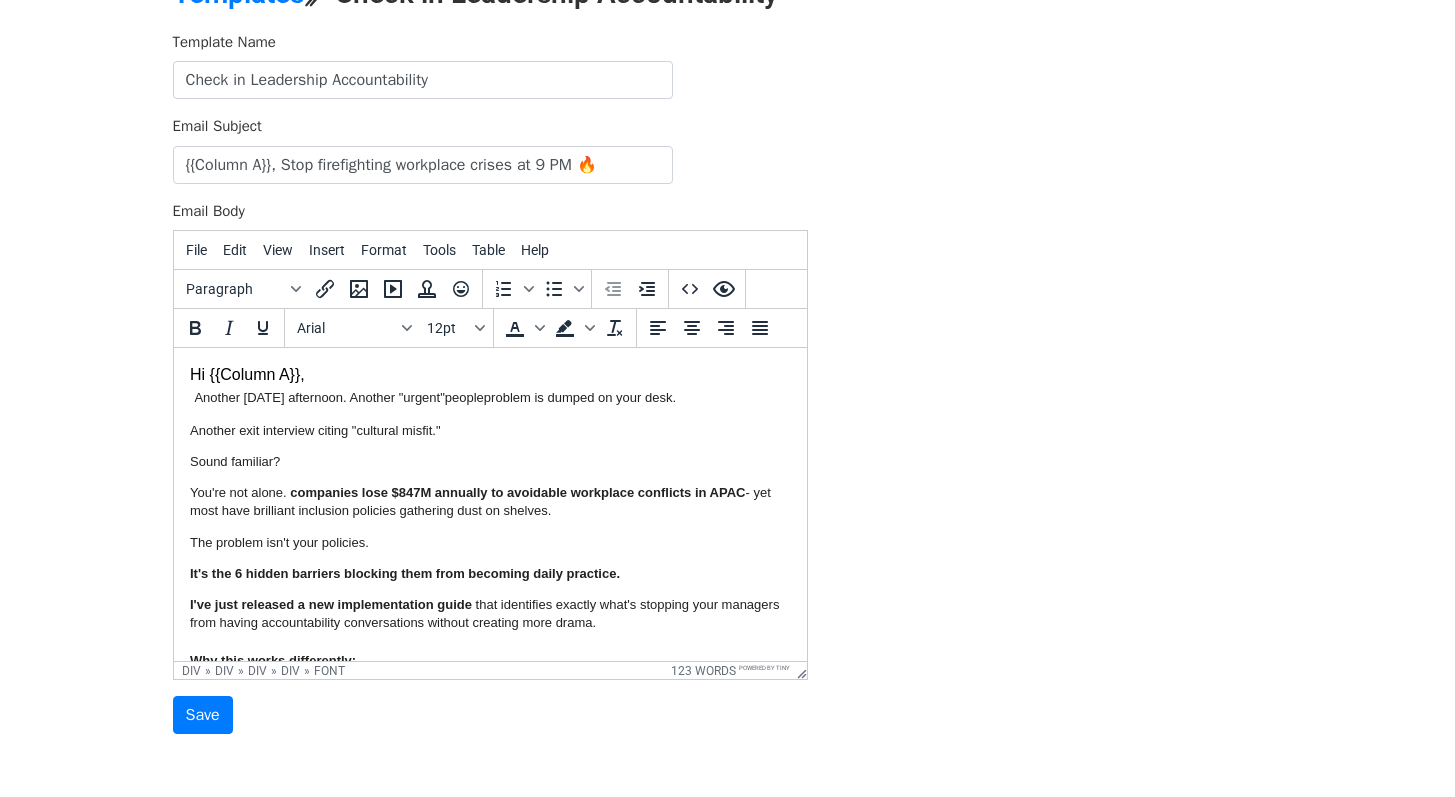 click on "Hi {{Column A}}," at bounding box center (489, 375) 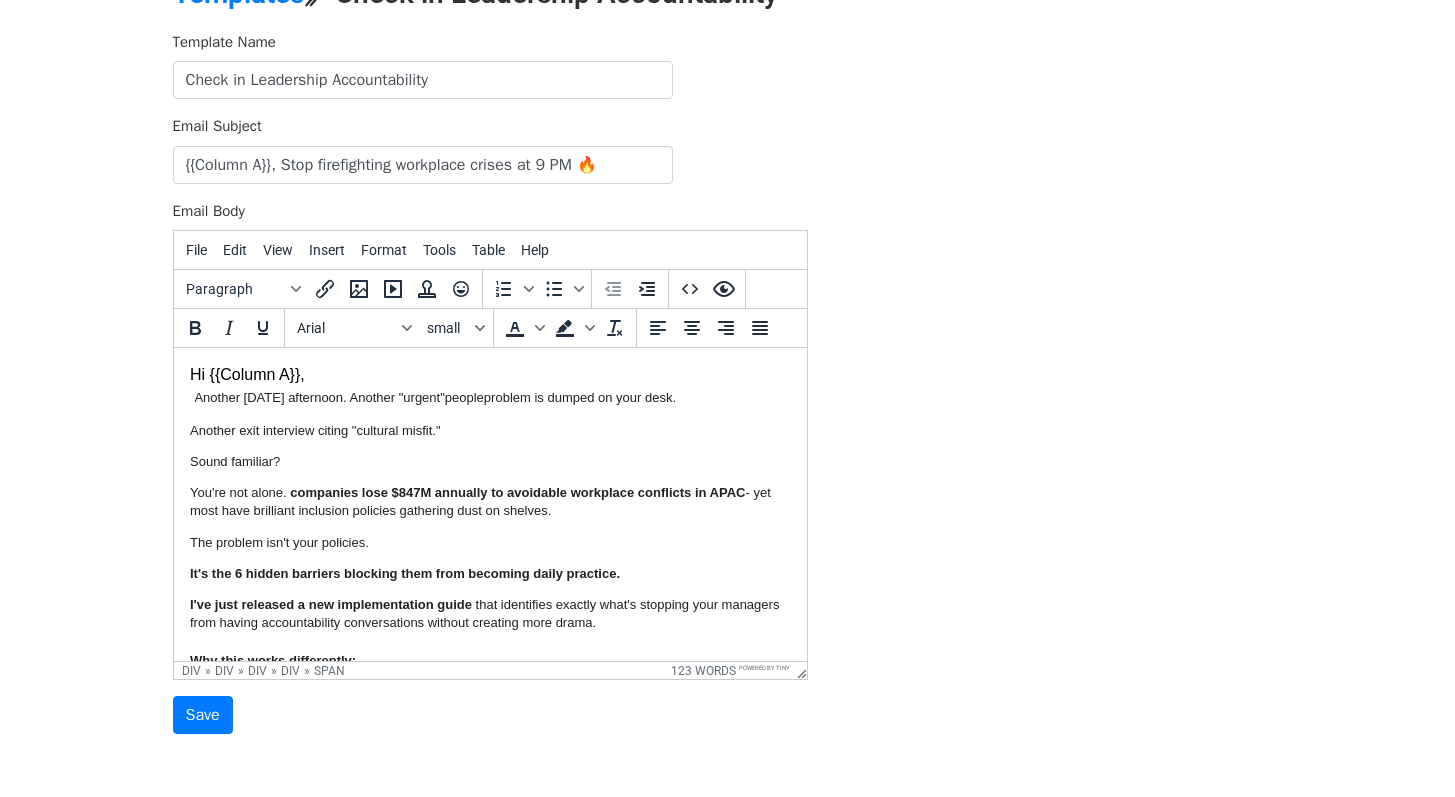 click on "Another [DATE] afternoon. Another "urgent"" at bounding box center (318, 397) 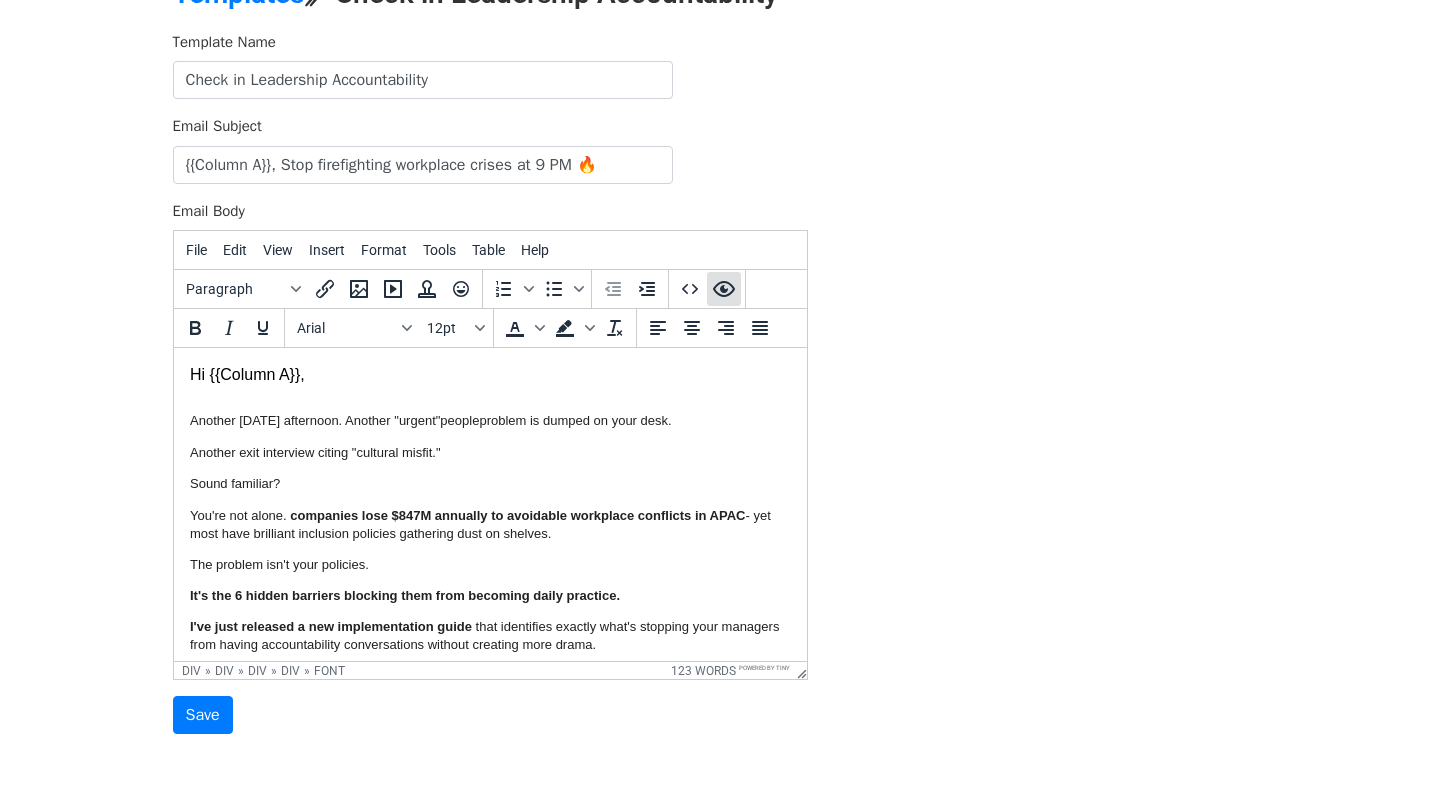click 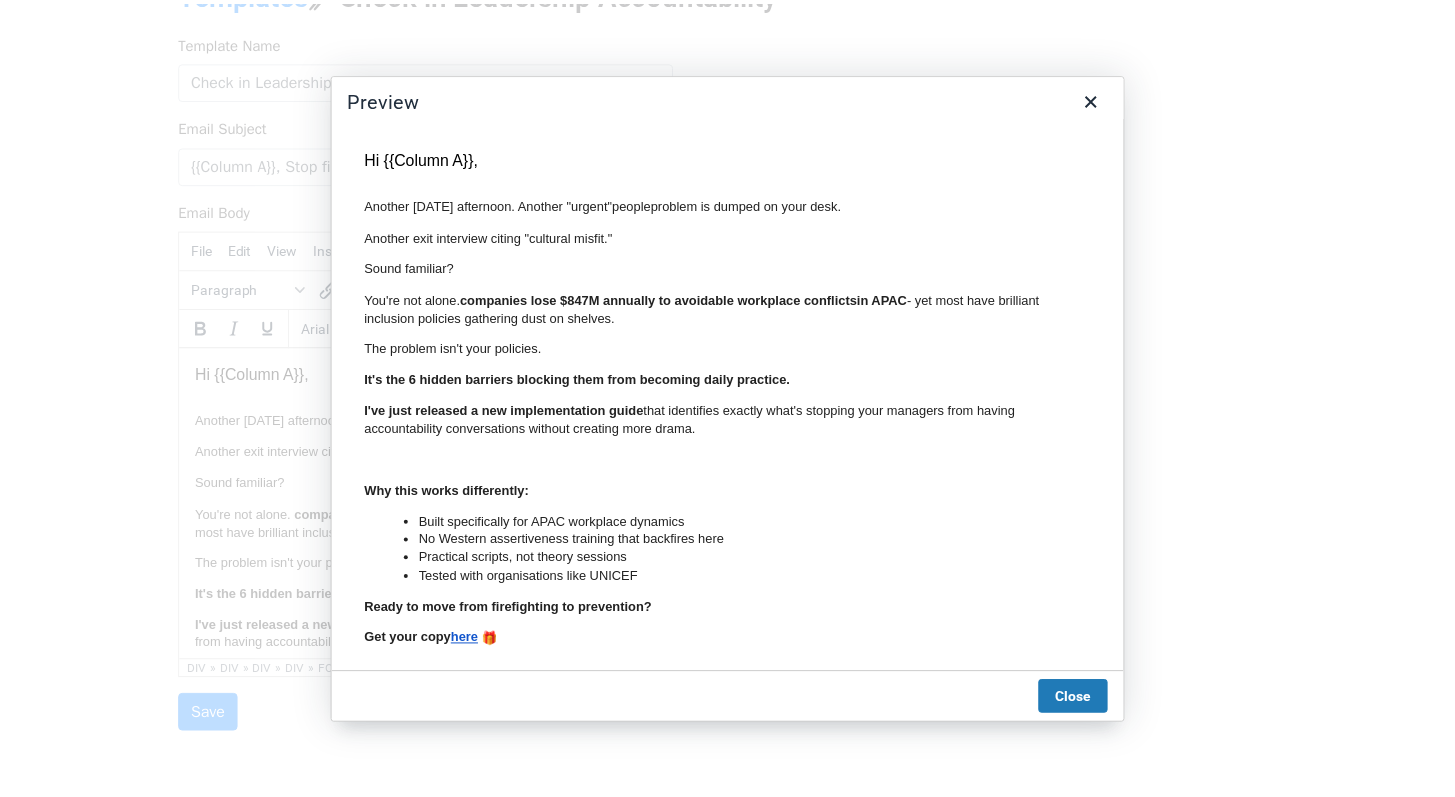 scroll, scrollTop: 0, scrollLeft: 0, axis: both 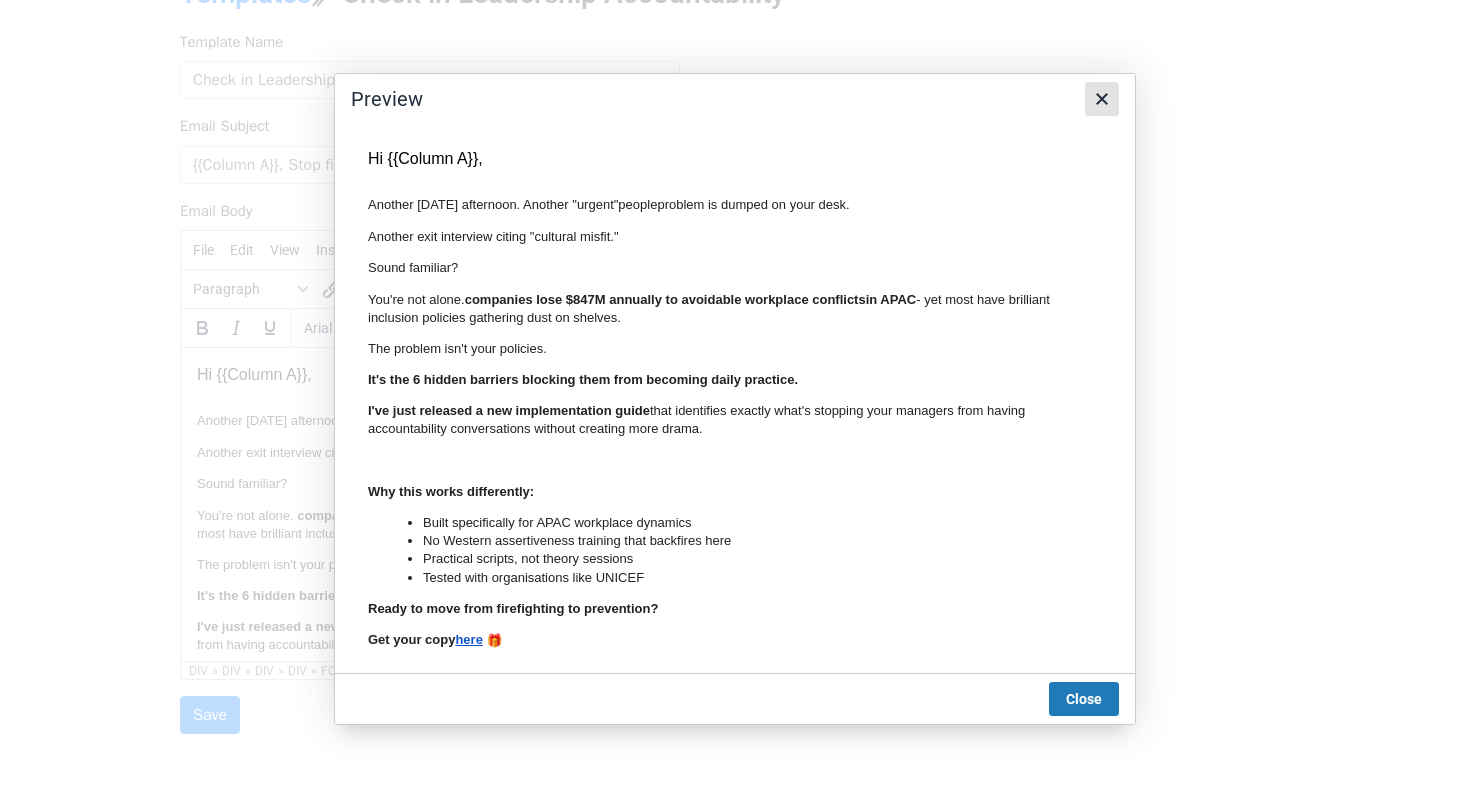click 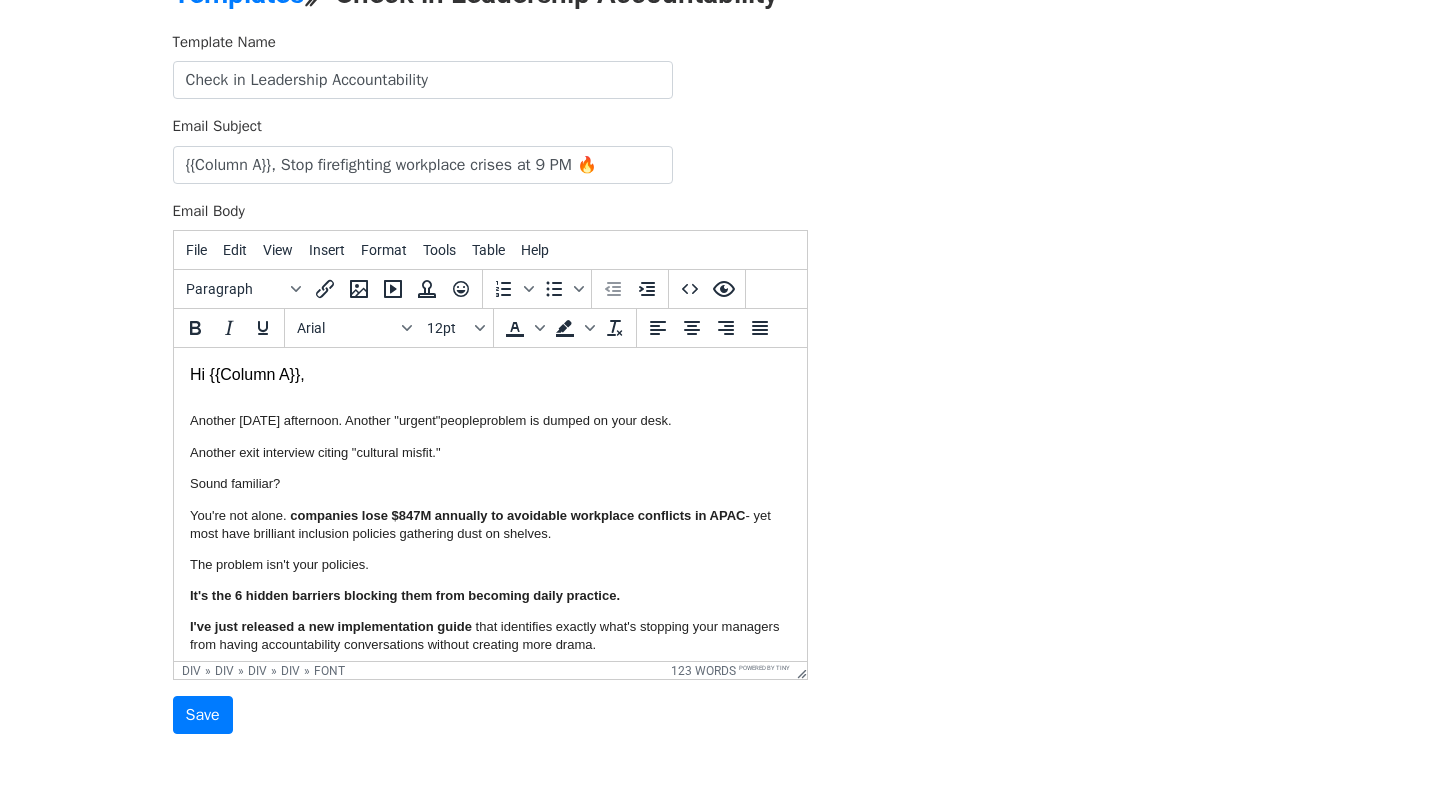 click on "Hi {{Column A}}," at bounding box center [489, 375] 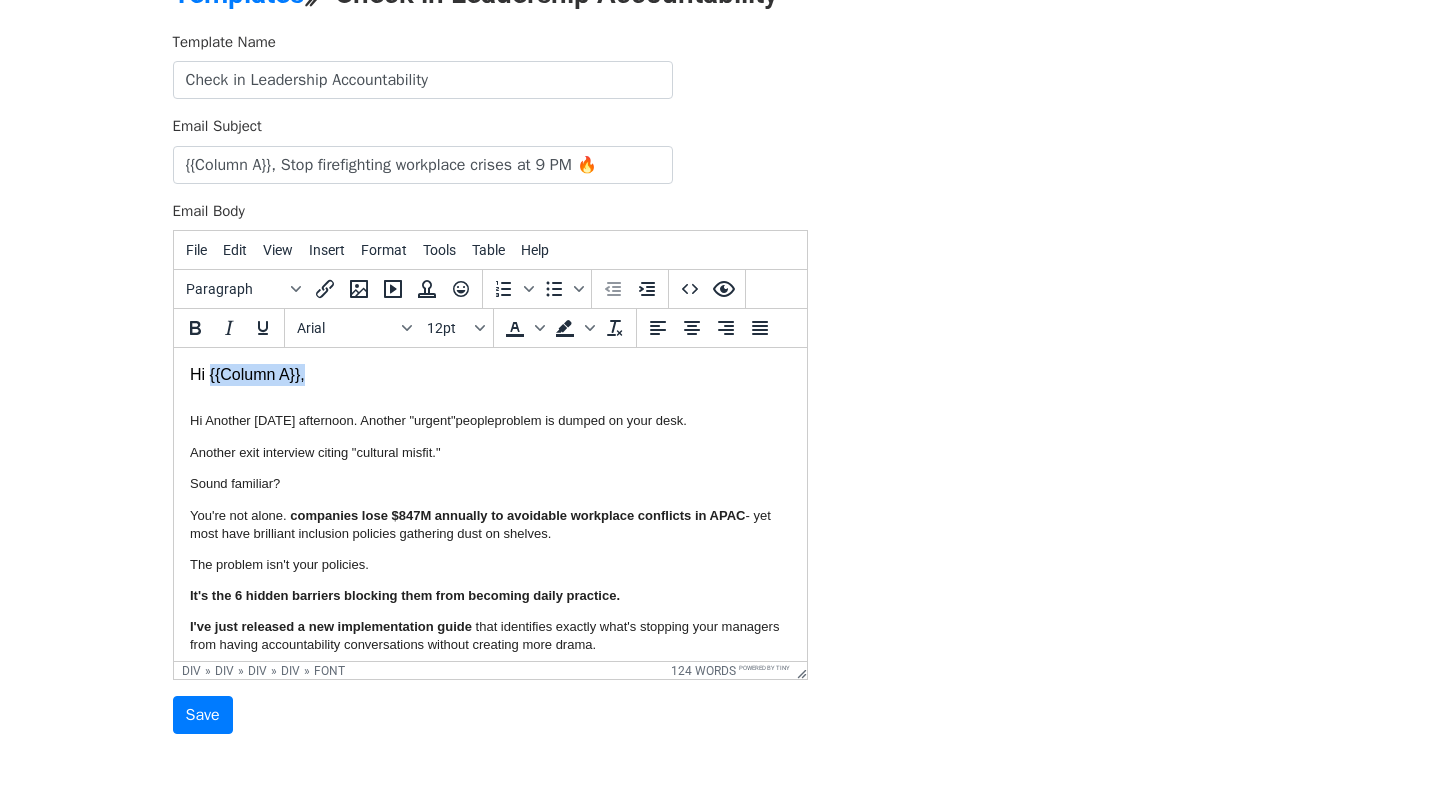 drag, startPoint x: 305, startPoint y: 379, endPoint x: 208, endPoint y: 377, distance: 97.020615 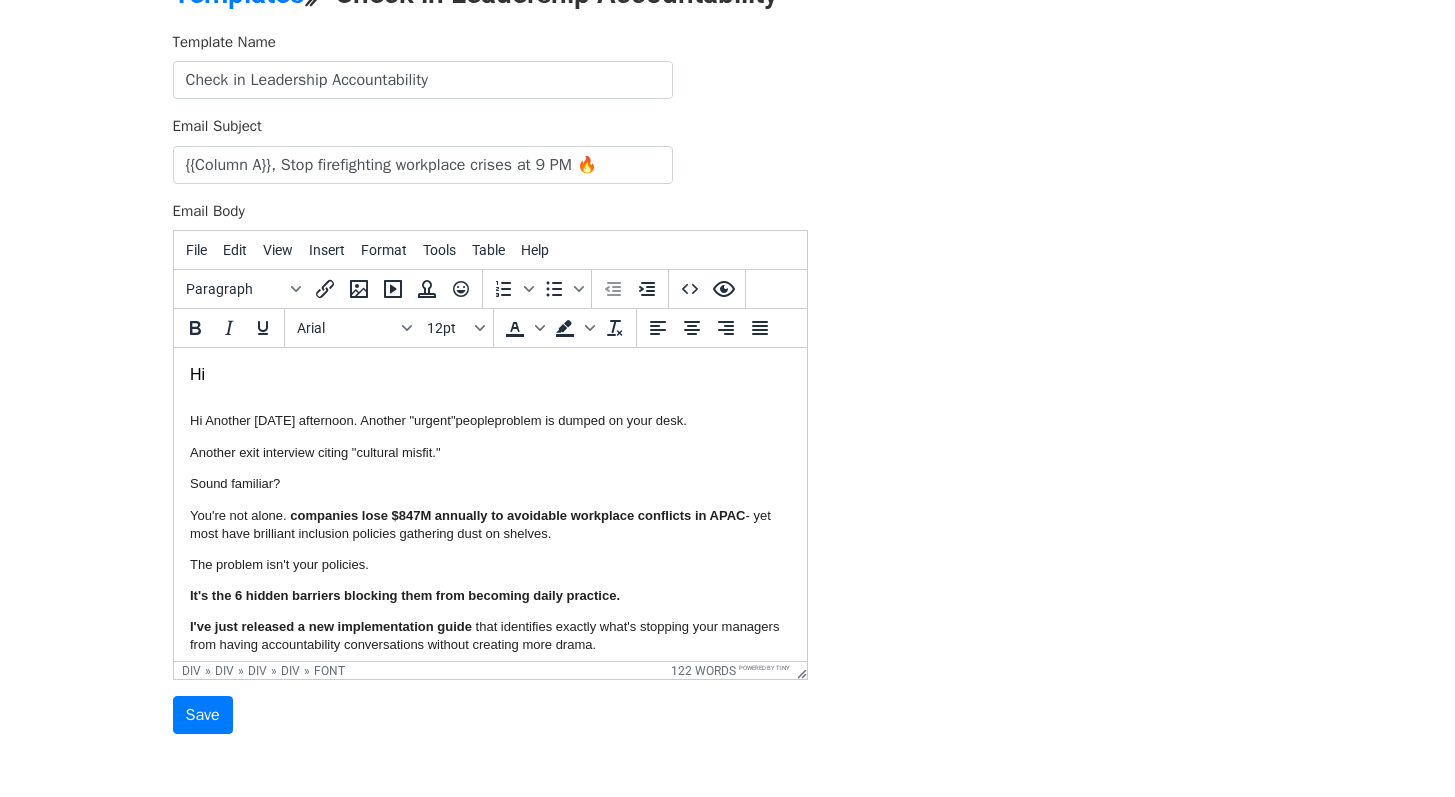 click on "Hi Another Friday afternoon. Another "urgent"" at bounding box center (322, 420) 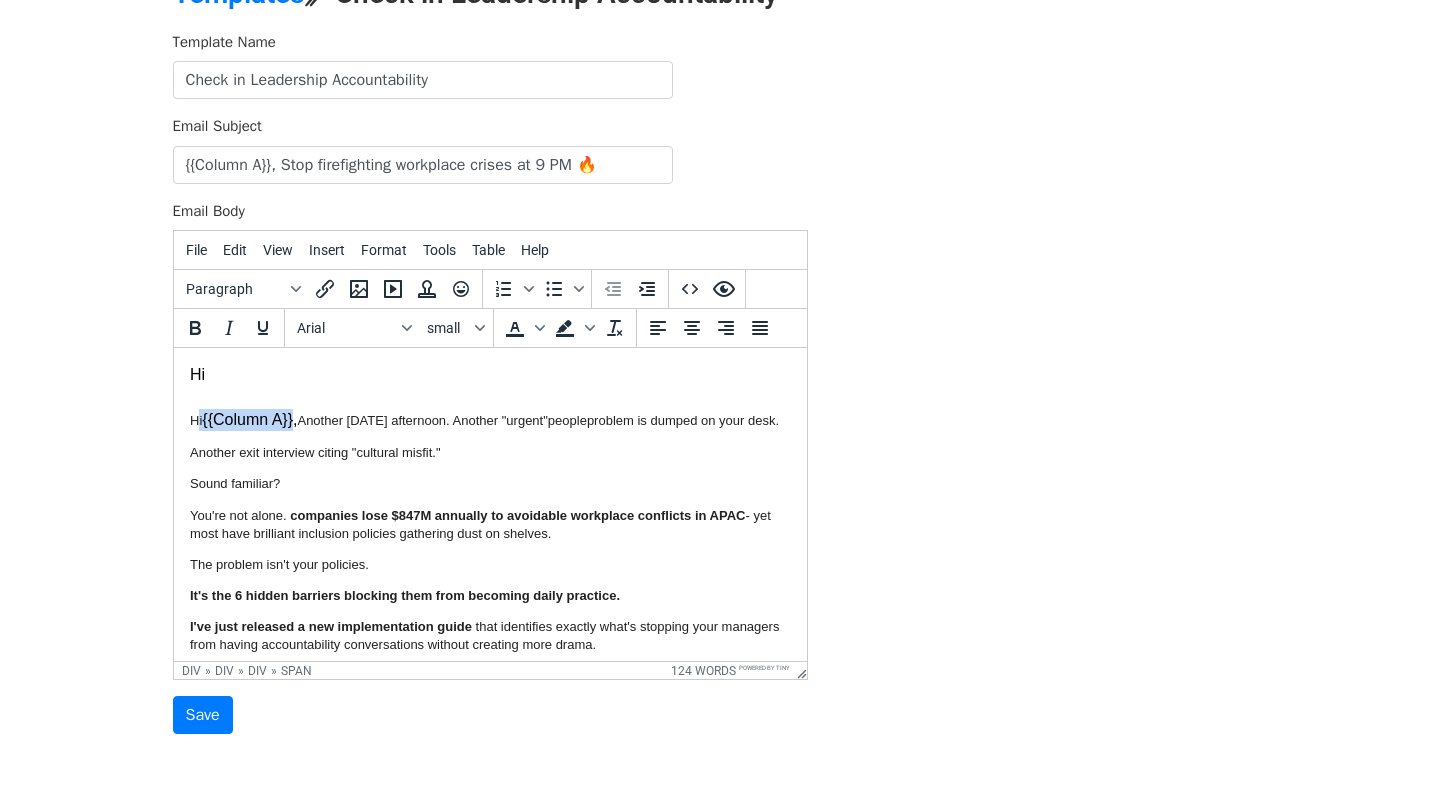 drag, startPoint x: 293, startPoint y: 421, endPoint x: 194, endPoint y: 426, distance: 99.12618 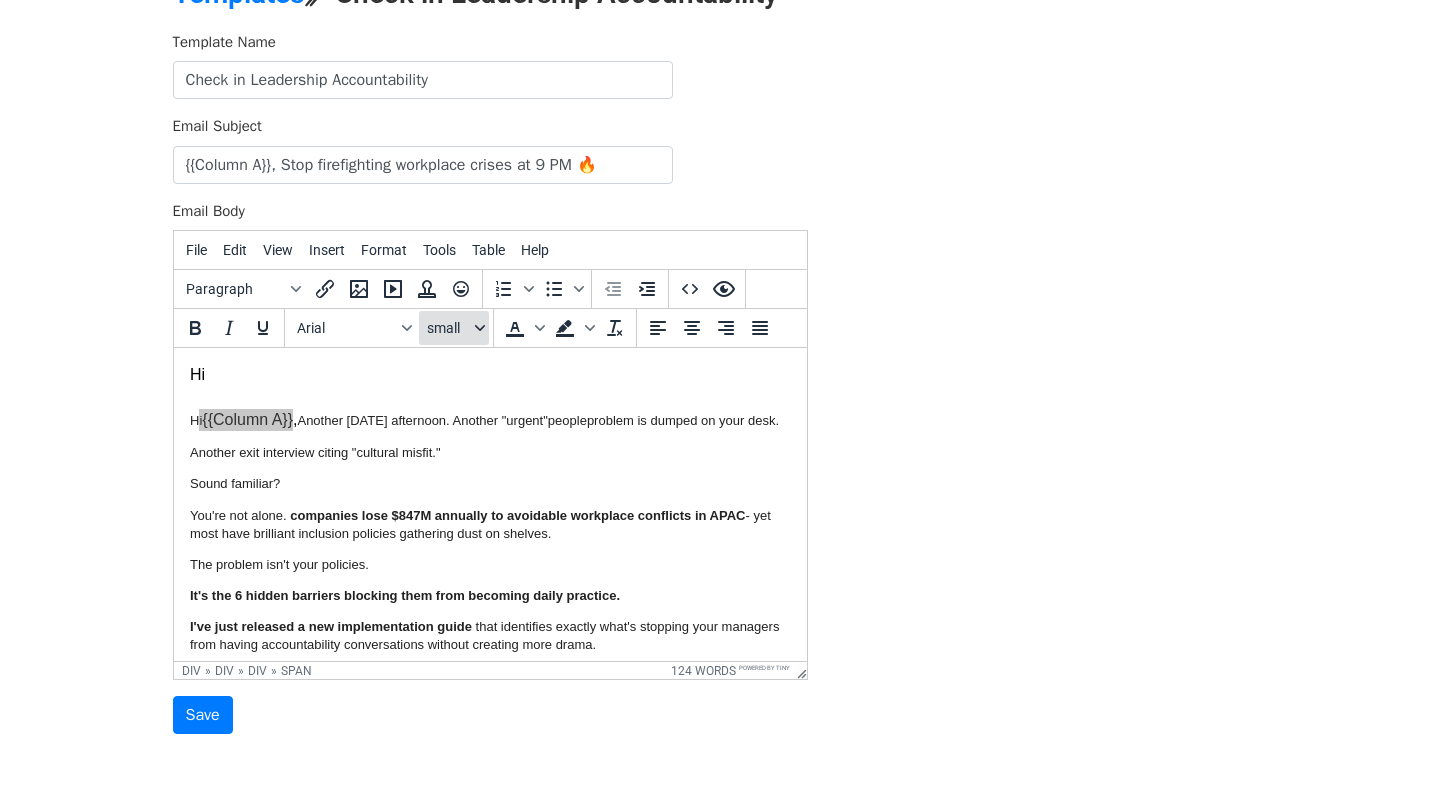 click on "small" at bounding box center (449, 328) 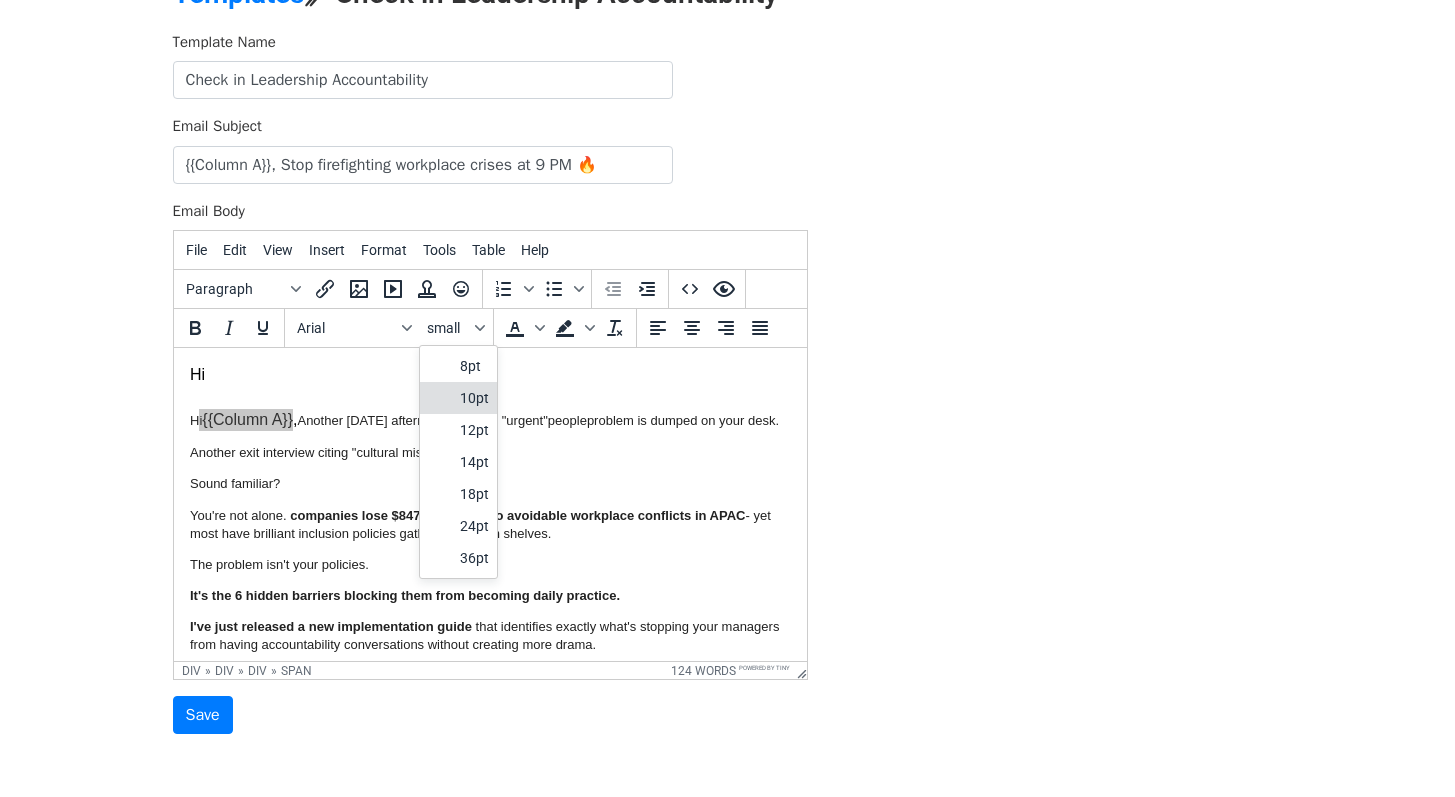 click on "10pt" at bounding box center (474, 398) 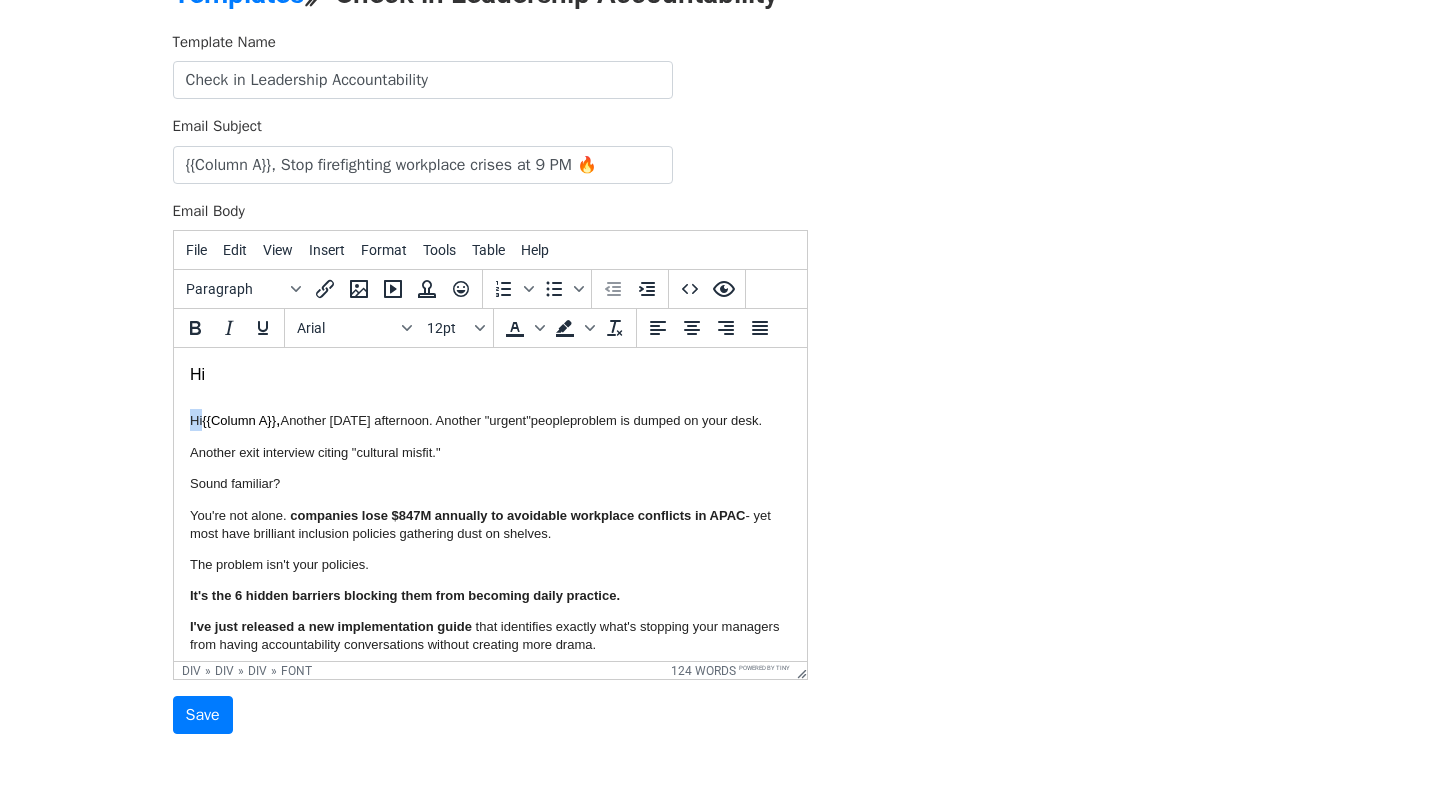 drag, startPoint x: 228, startPoint y: 370, endPoint x: 344, endPoint y: 723, distance: 371.57098 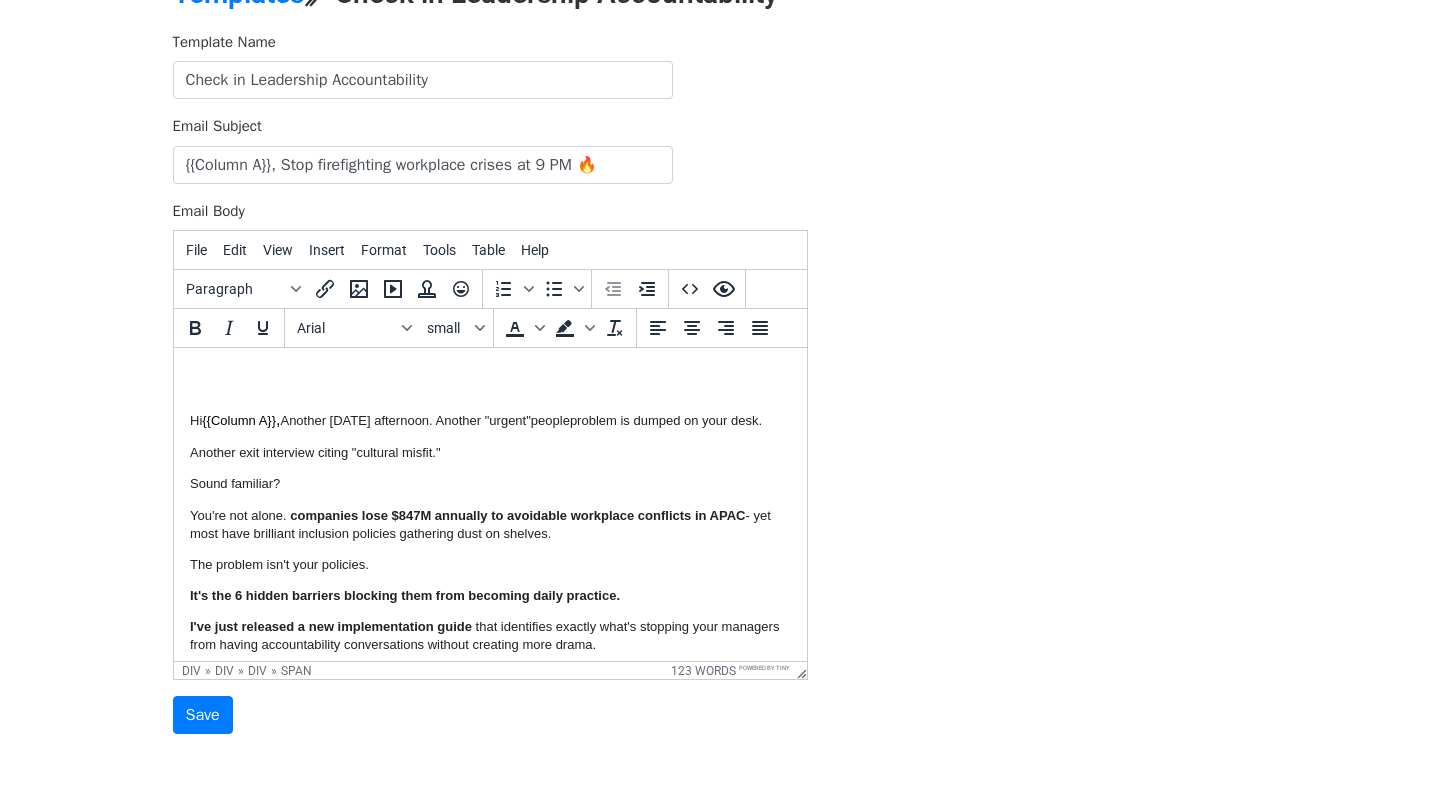click on "H i {{Column A}} ,  Another Friday afternoon. Another "urgent"  people  problem is dumped on your desk." at bounding box center (489, 408) 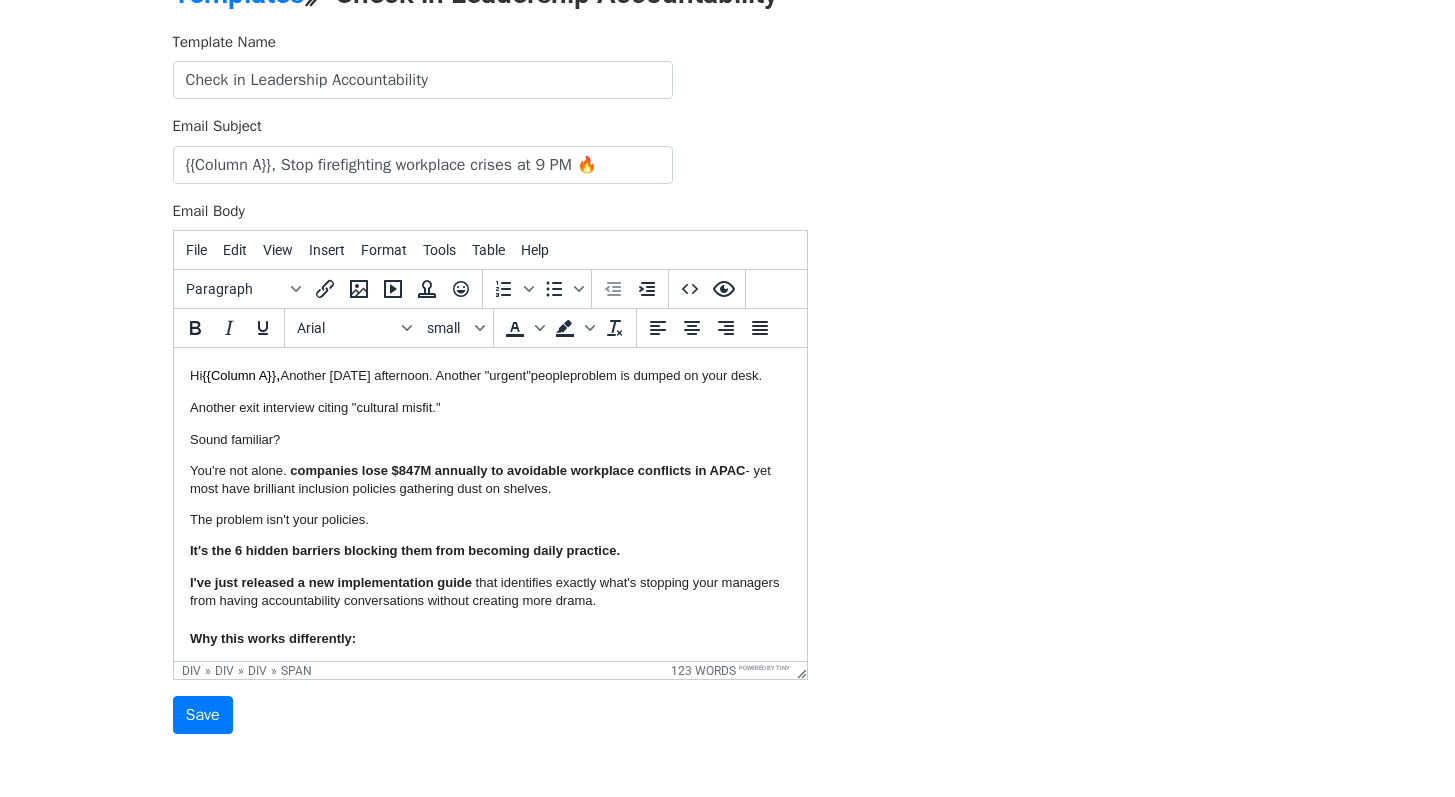 click on "Another [DATE] afternoon. Another "urgent"" at bounding box center [404, 375] 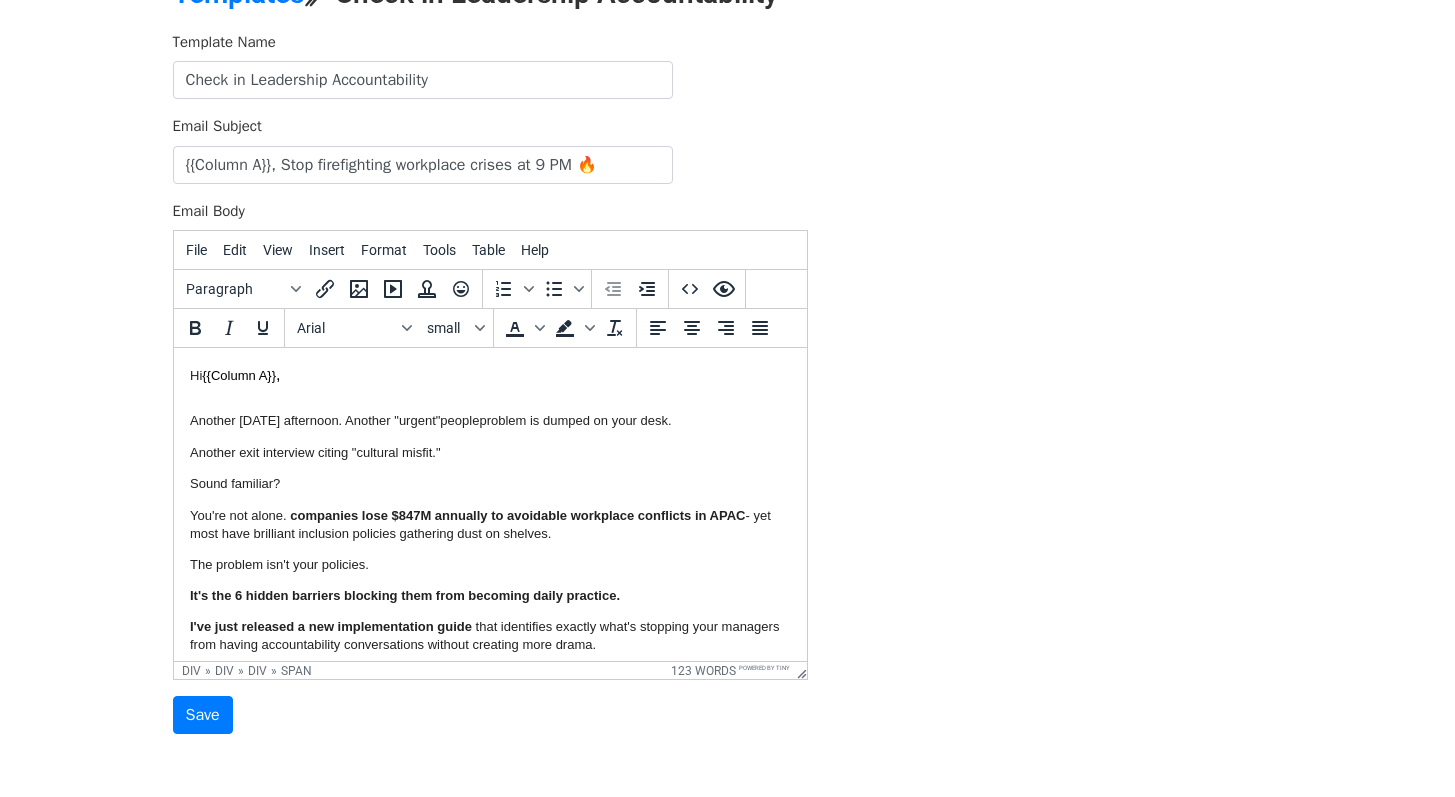 click on "Another exit interview citing "cultural misfit."" at bounding box center [489, 453] 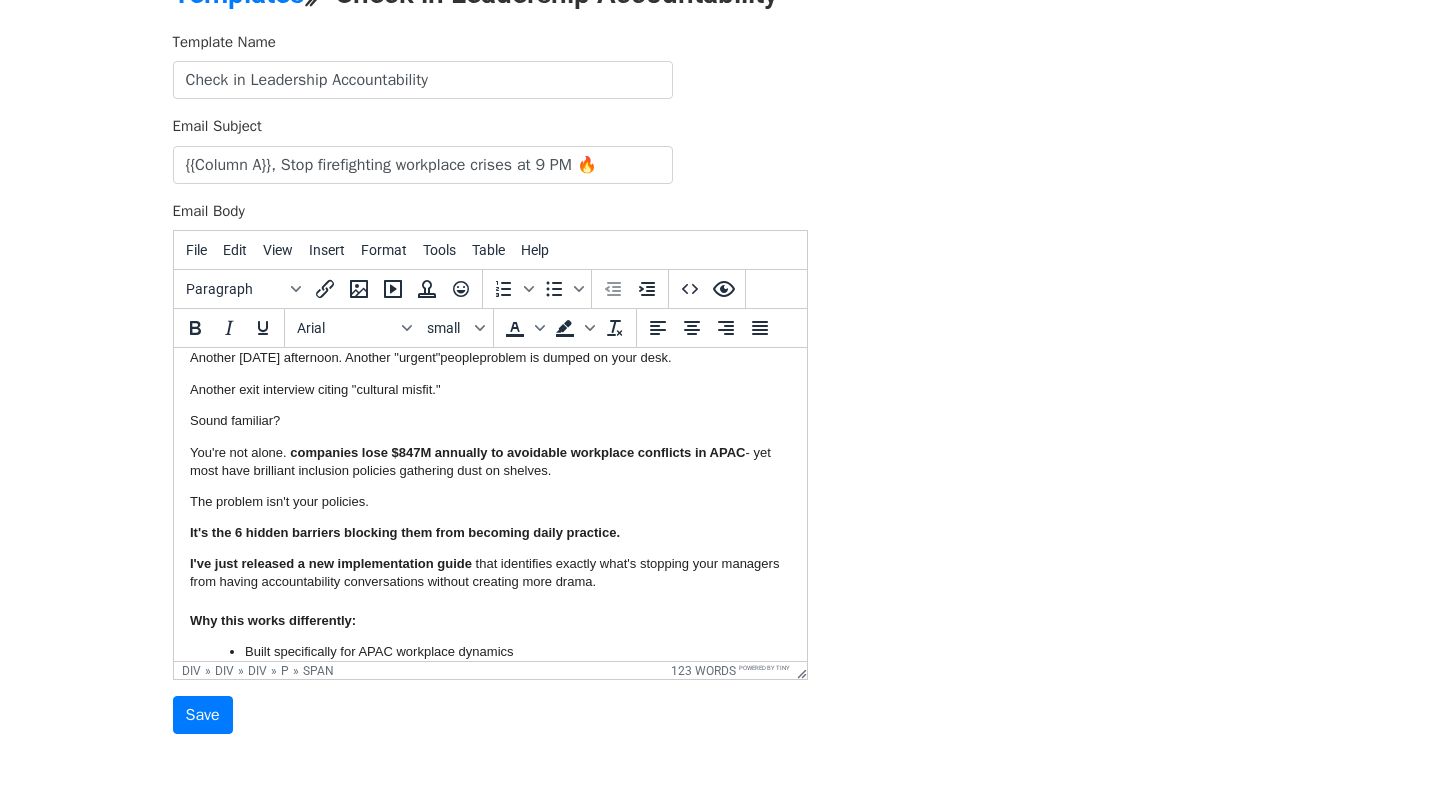 scroll, scrollTop: 64, scrollLeft: 0, axis: vertical 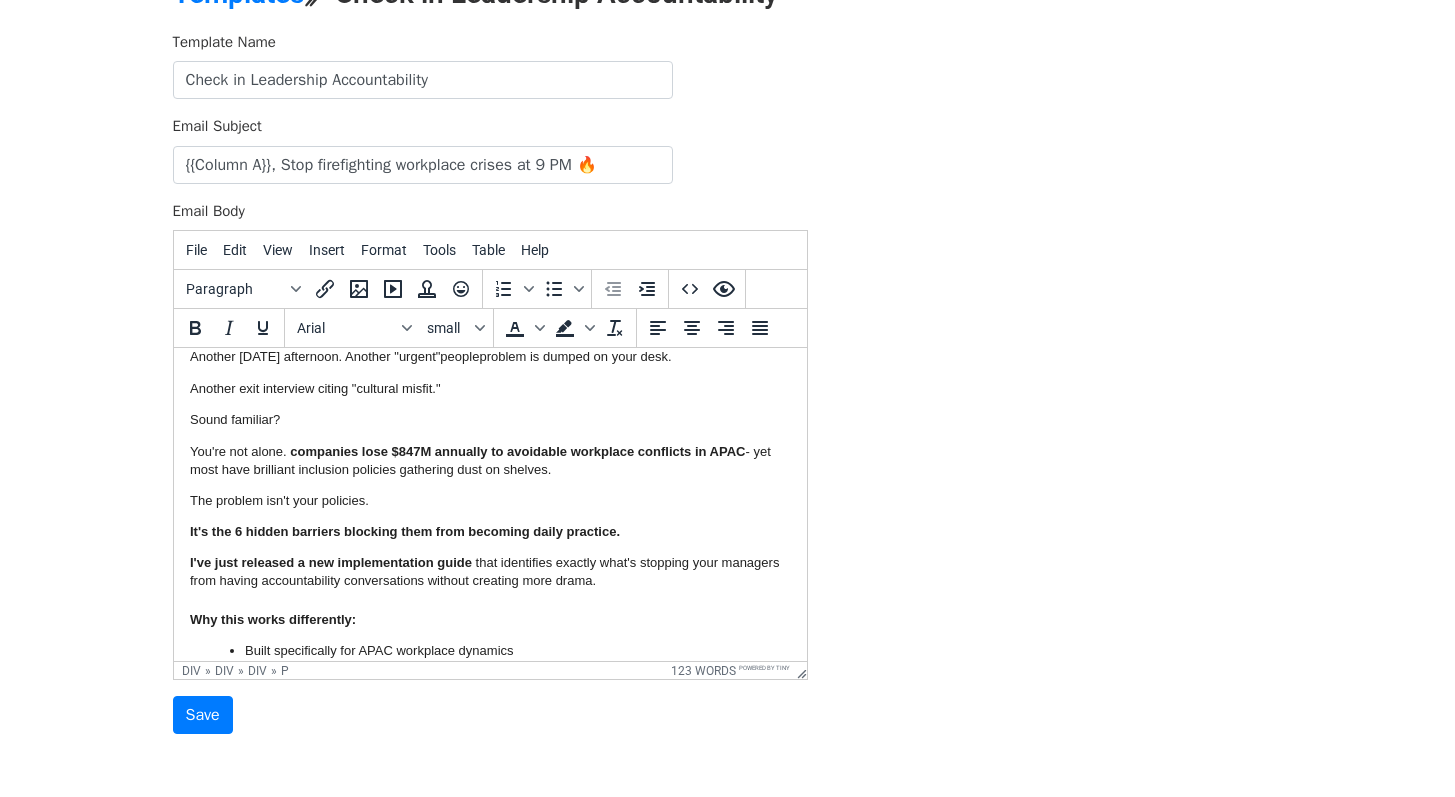 click on "You're not alone.    companies lose $847M annually to avoidable workplace conflicts   in APAC  - yet most have brilliant inclusion policies gathering dust on shelves." at bounding box center (489, 461) 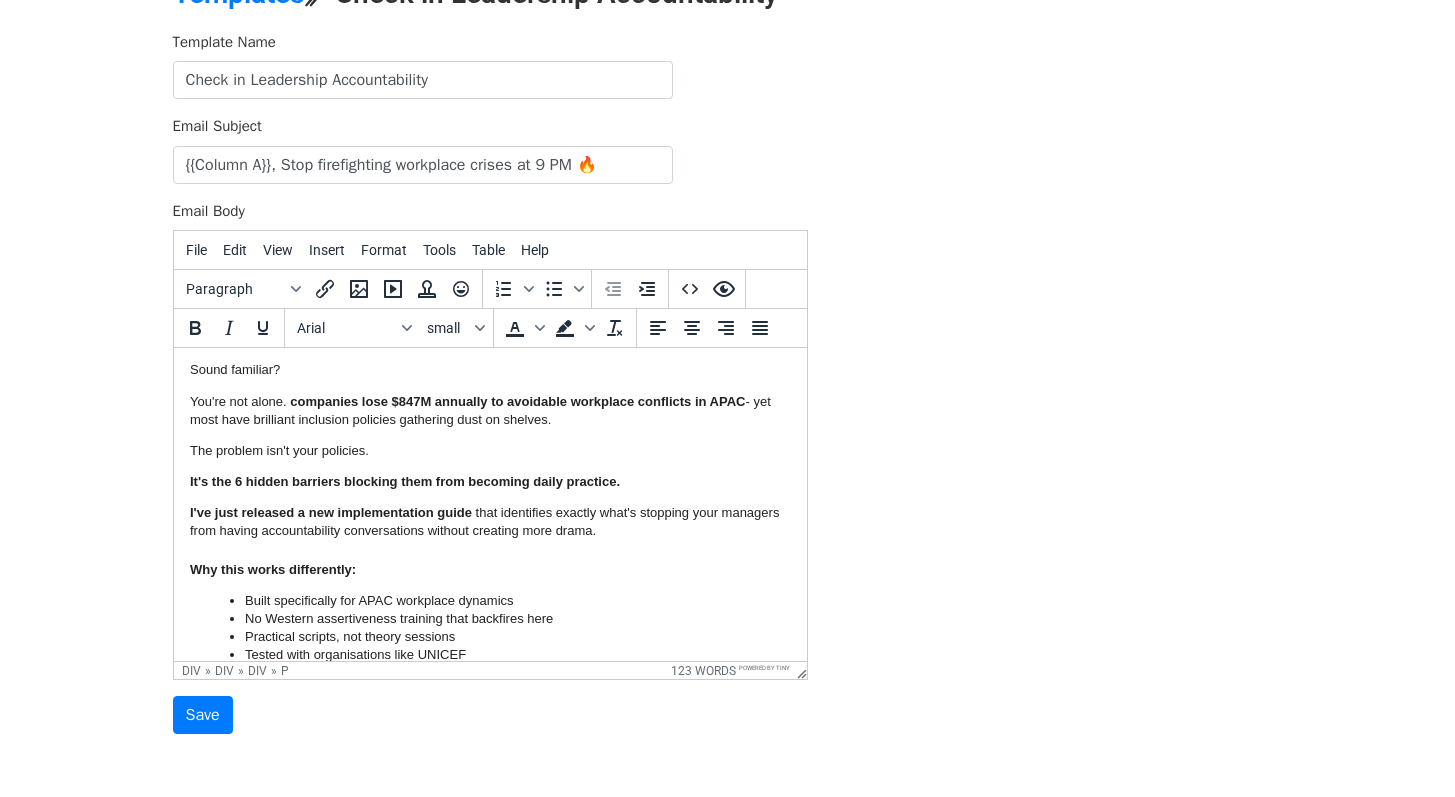 scroll, scrollTop: 114, scrollLeft: 0, axis: vertical 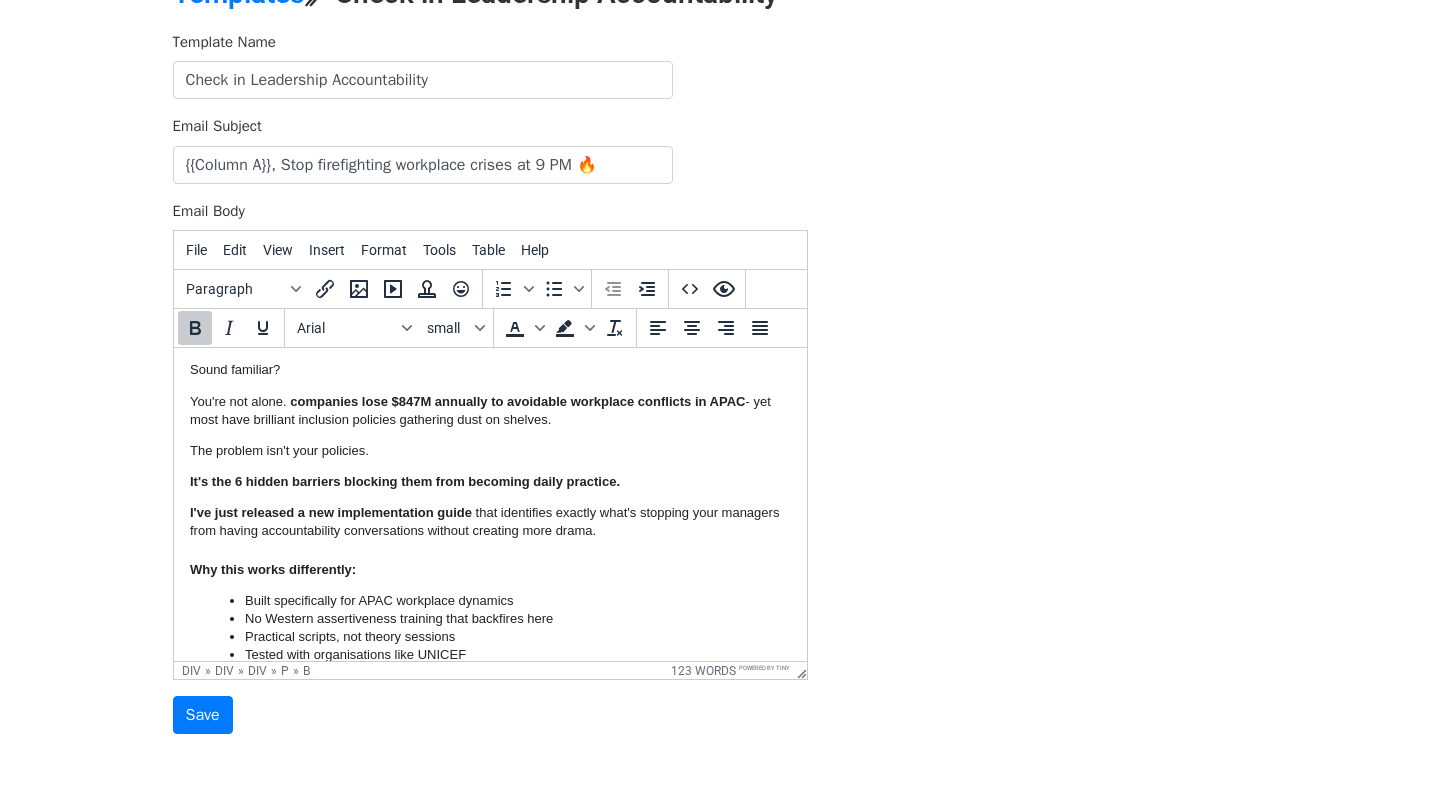 click on "It's the 6 hidden barriers blocking them from becoming daily practice." at bounding box center [489, 482] 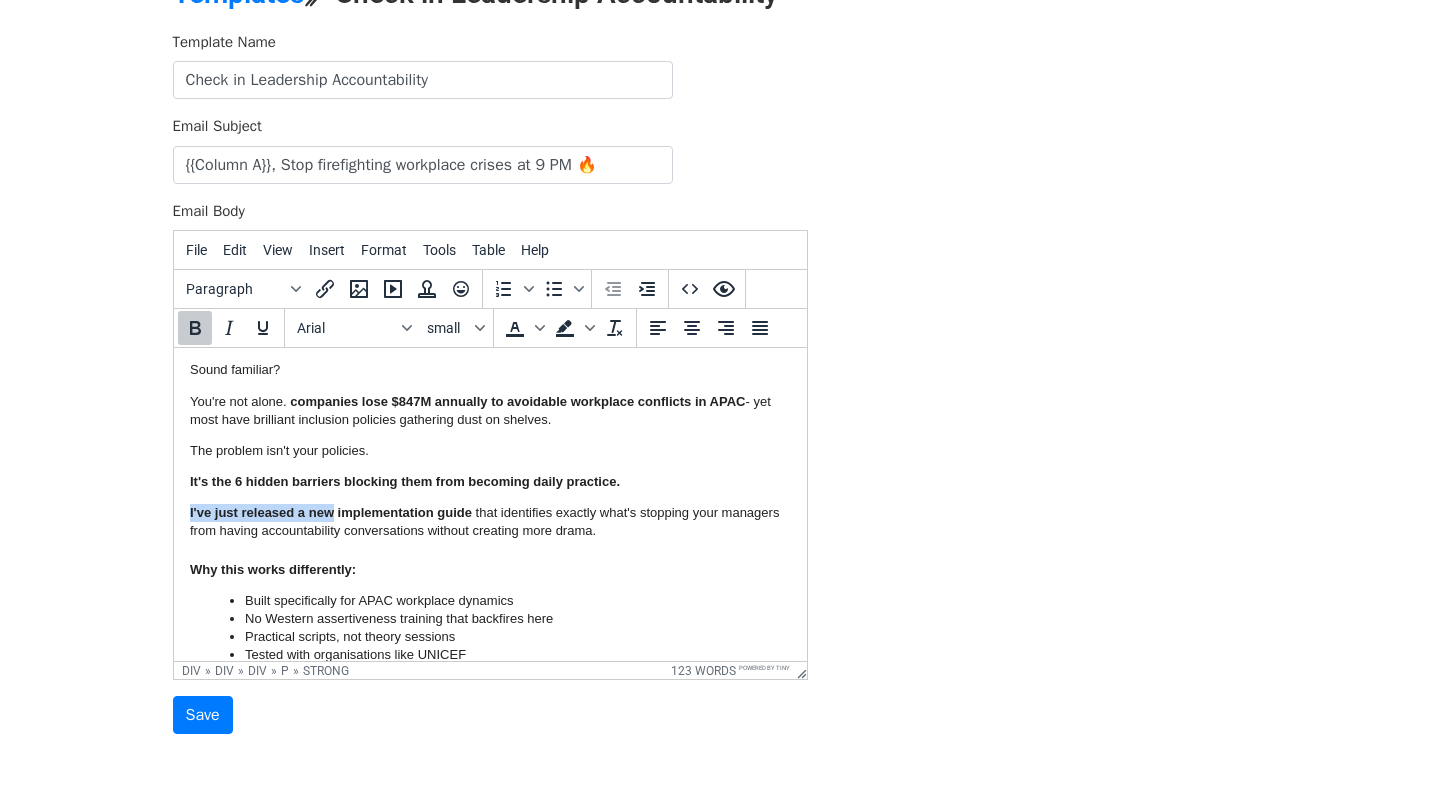 drag, startPoint x: 334, startPoint y: 512, endPoint x: 165, endPoint y: 508, distance: 169.04733 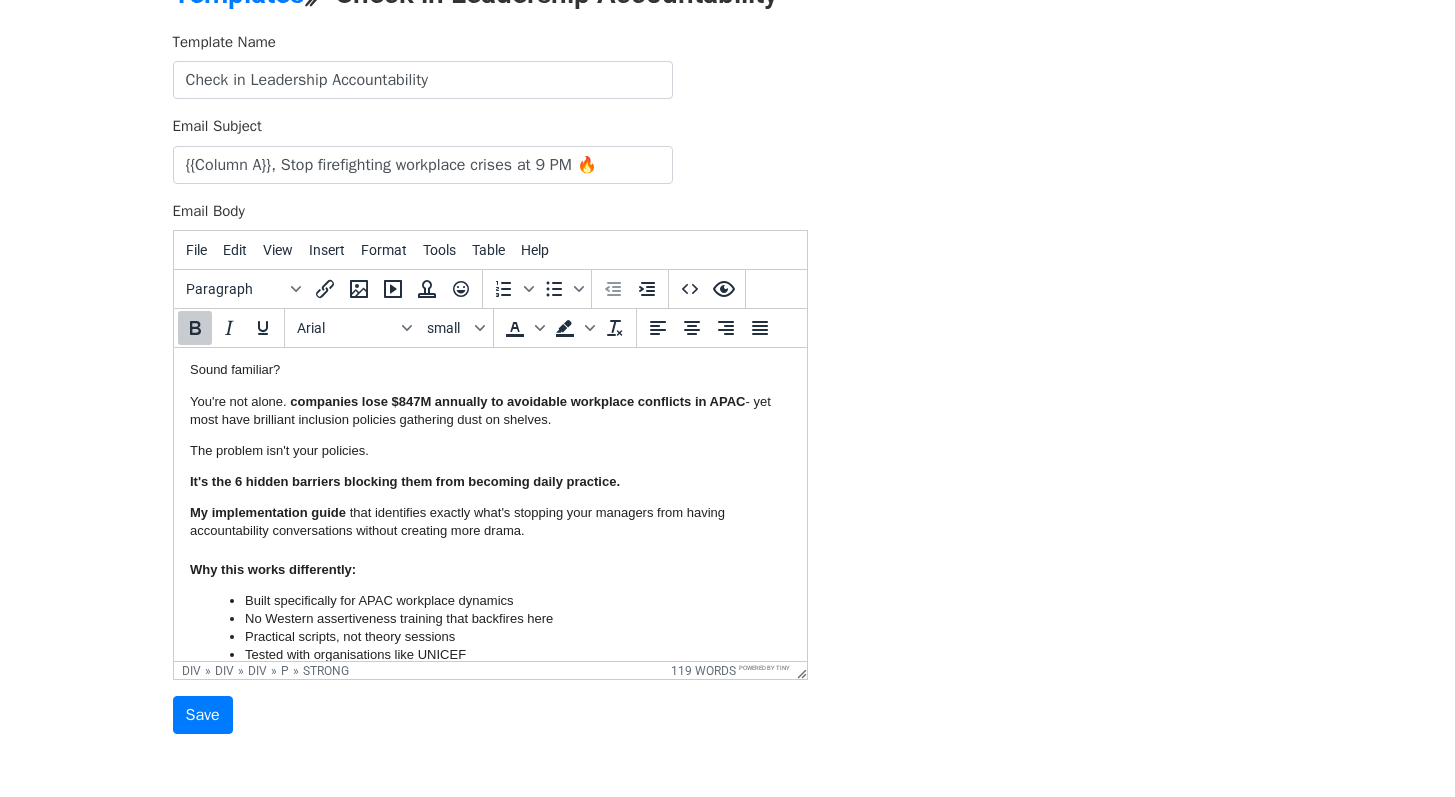 click on "My implementation guide   that identifies exactly what's stopping your managers from having accountability conversations without creating more drama." at bounding box center (489, 522) 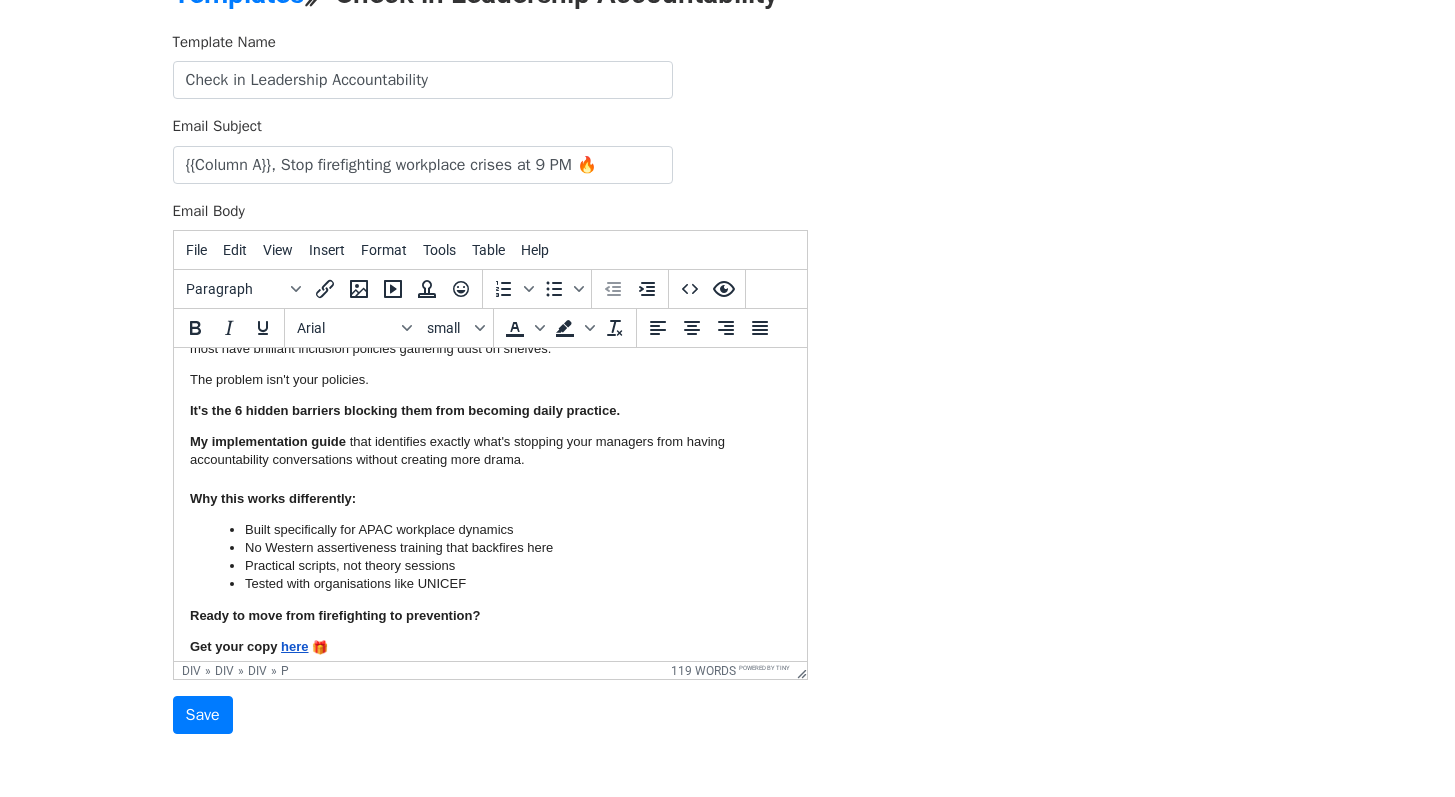 scroll, scrollTop: 196, scrollLeft: 0, axis: vertical 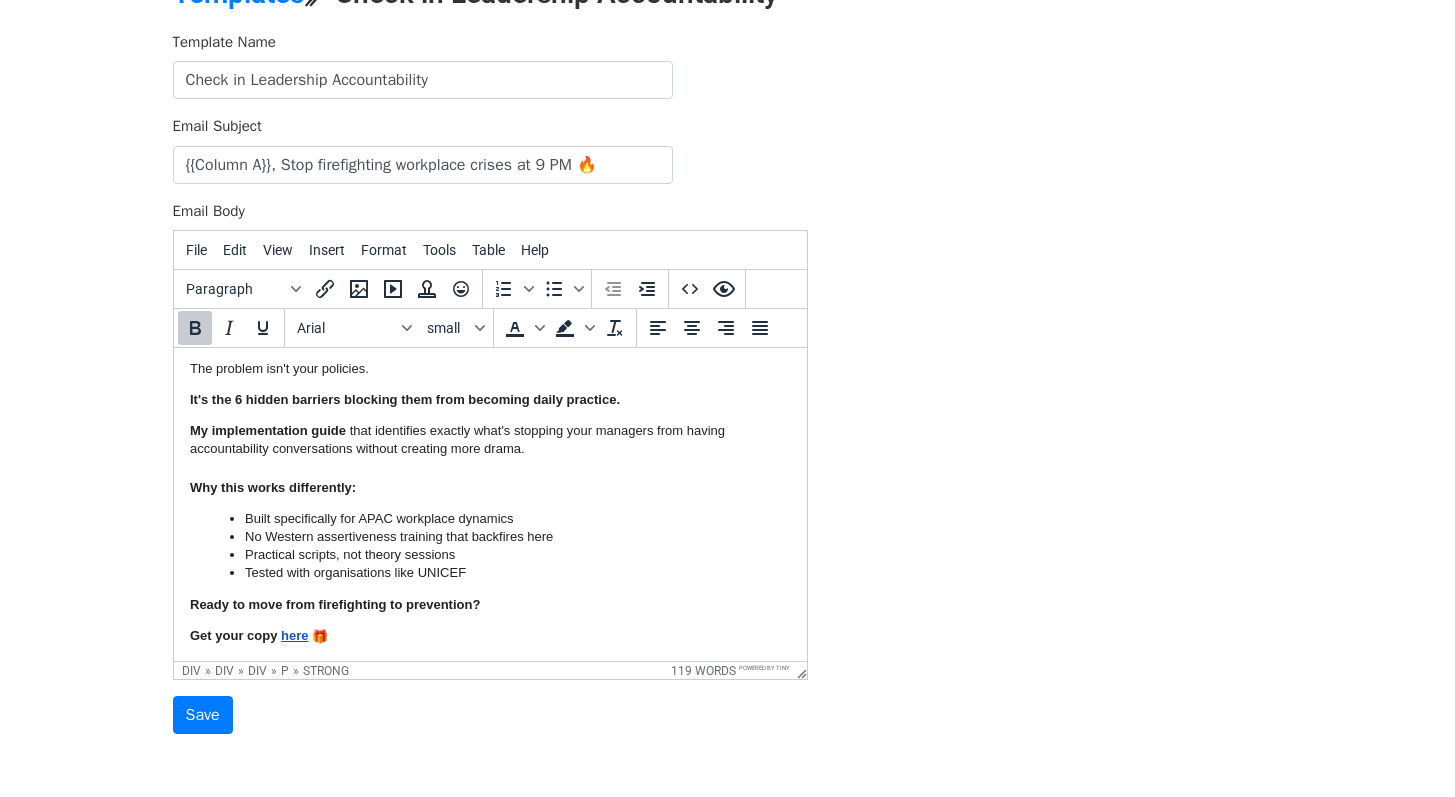 click on "Ready to move from firefighting to prevention?" at bounding box center (489, 605) 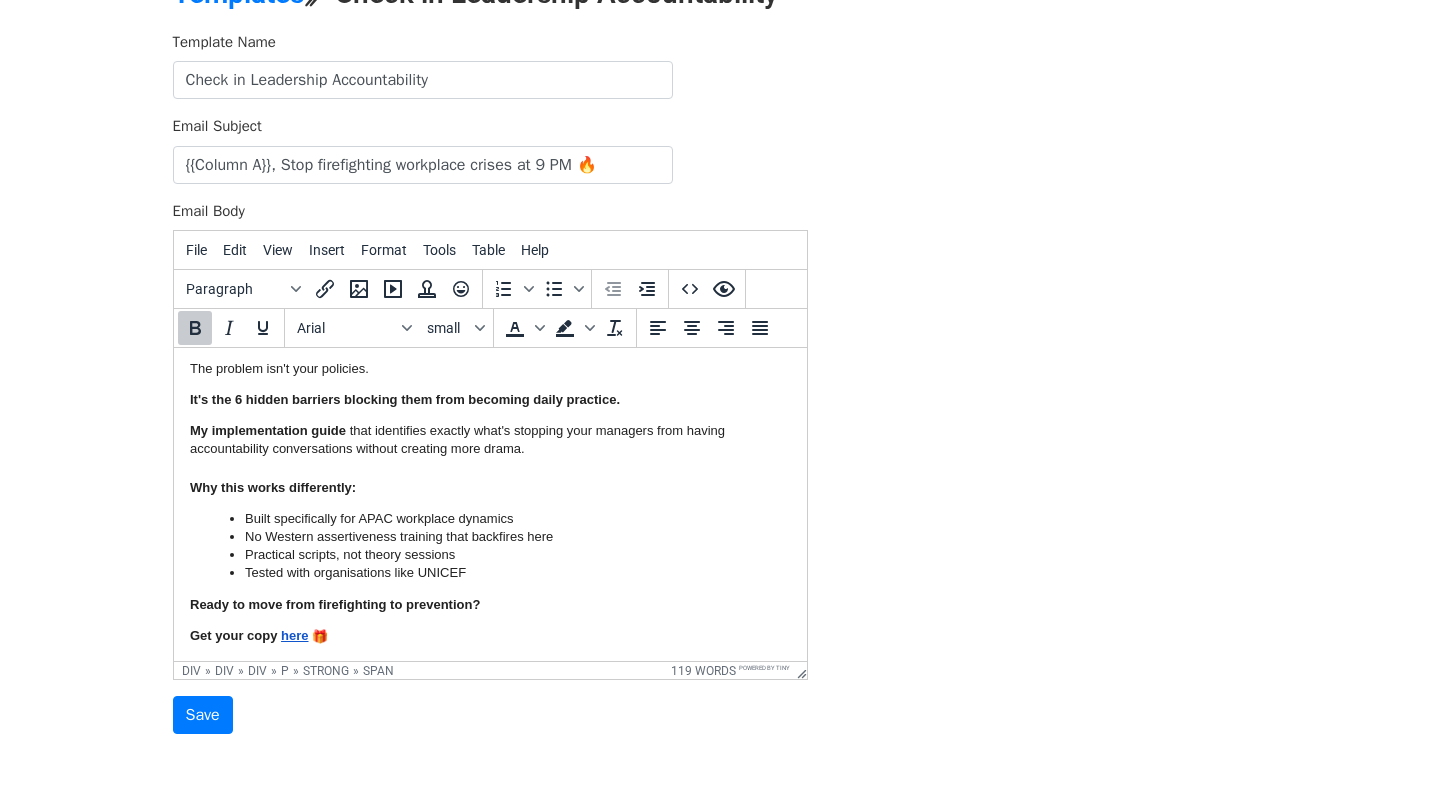 click on "Get your copy   here" at bounding box center (489, 636) 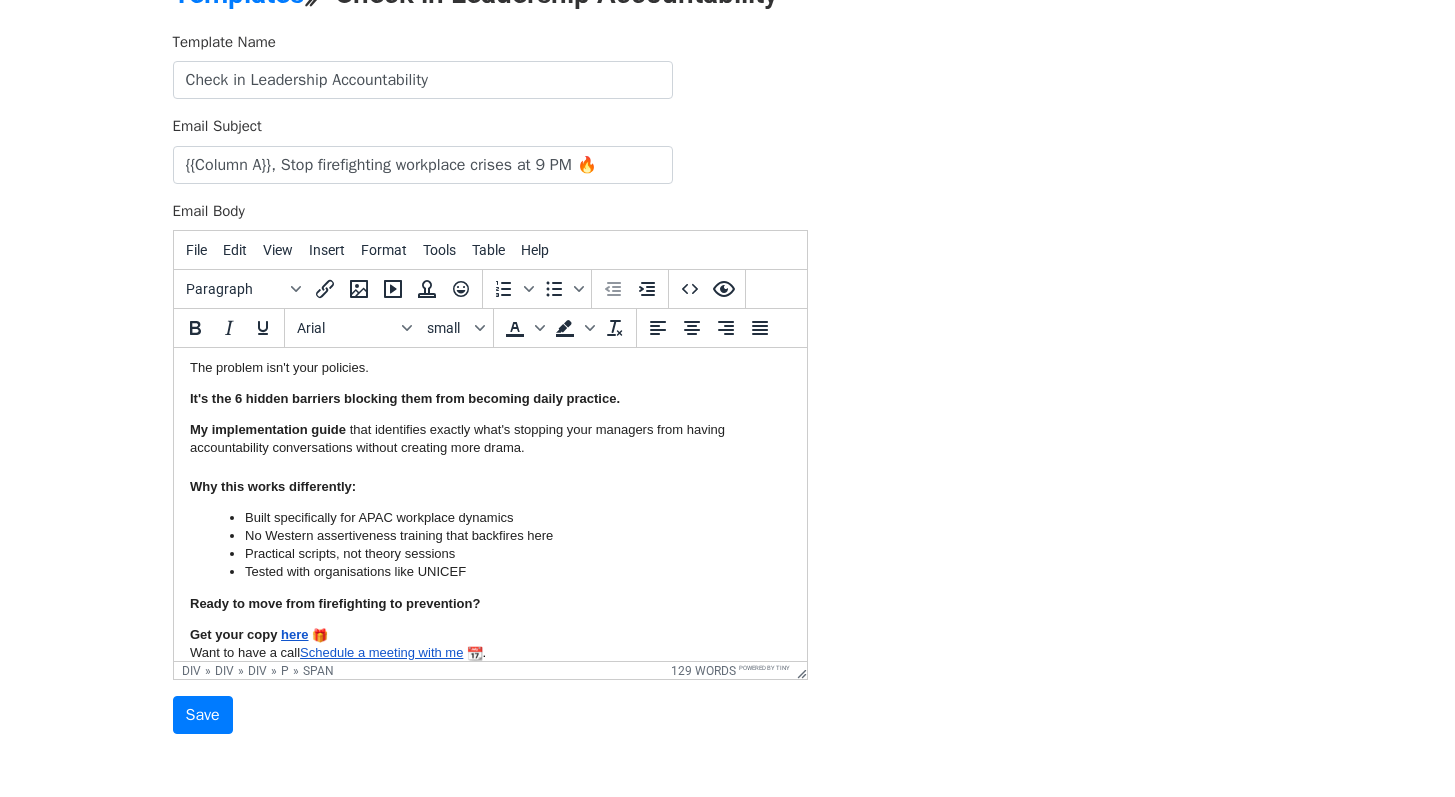 scroll, scrollTop: 215, scrollLeft: 0, axis: vertical 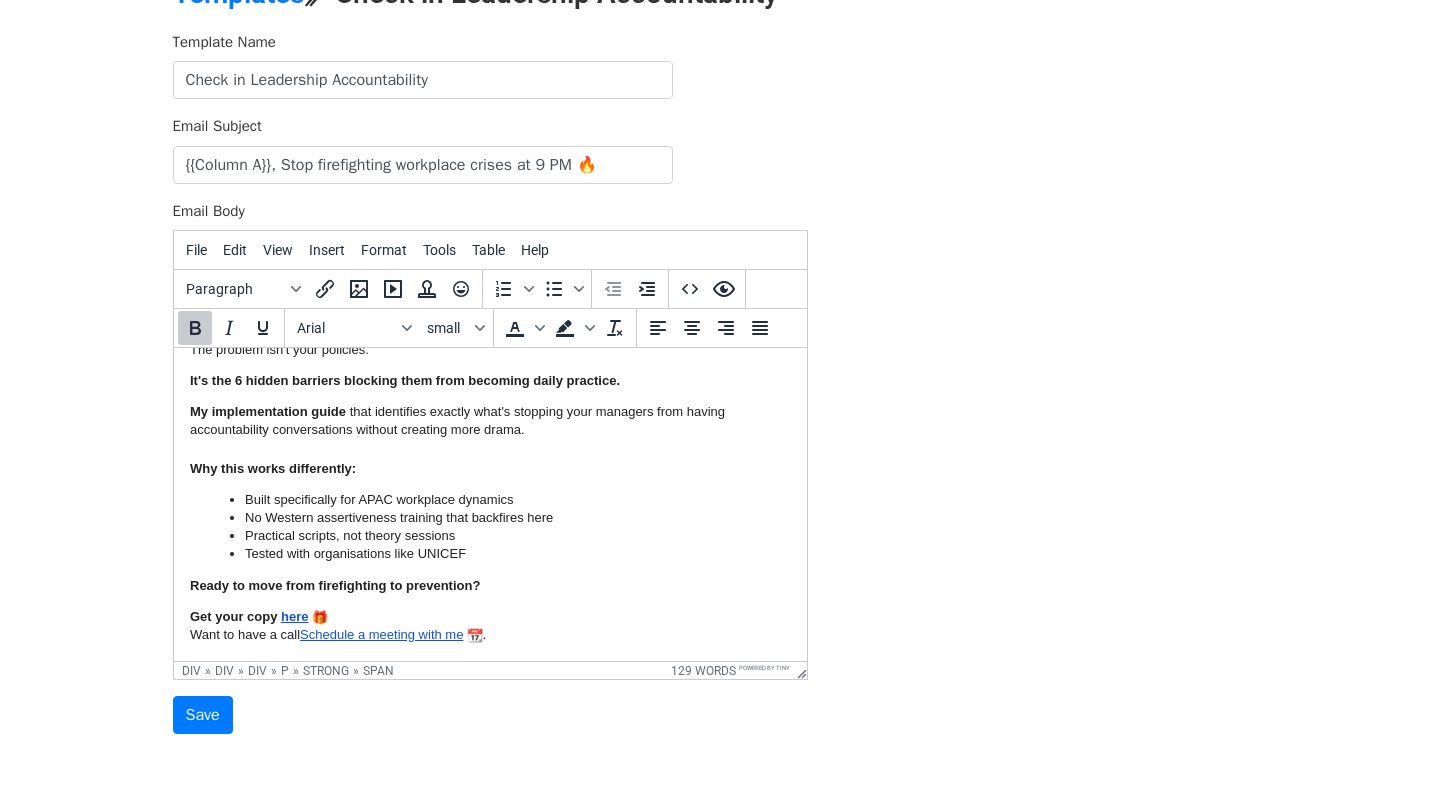 click on "Get your copy   here     Want to have a call  Schedule a meeting with me   ." at bounding box center (489, 635) 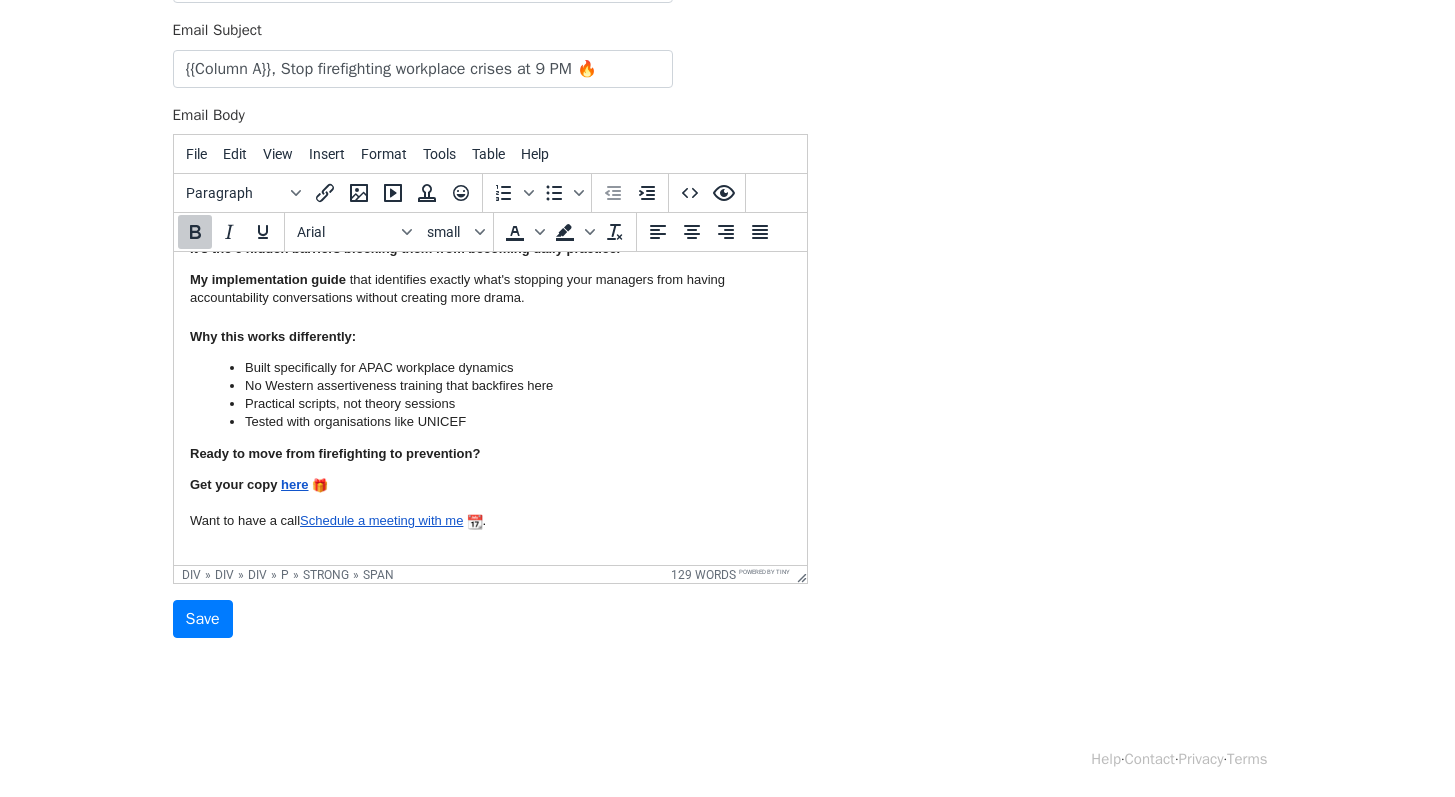 scroll, scrollTop: 214, scrollLeft: 0, axis: vertical 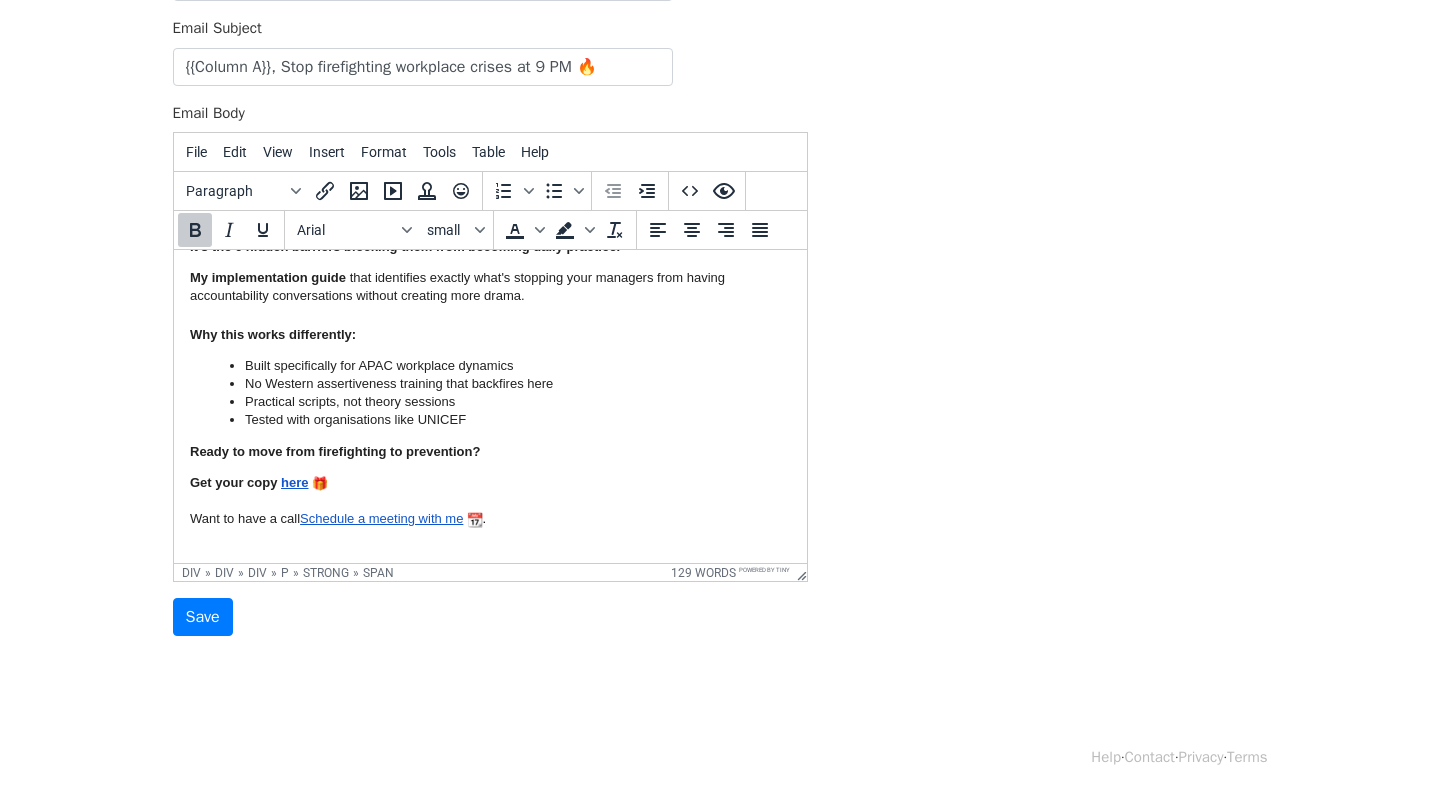 click on "Get your copy   here     Want to have a call  Schedule a meeting with me   ." at bounding box center [489, 510] 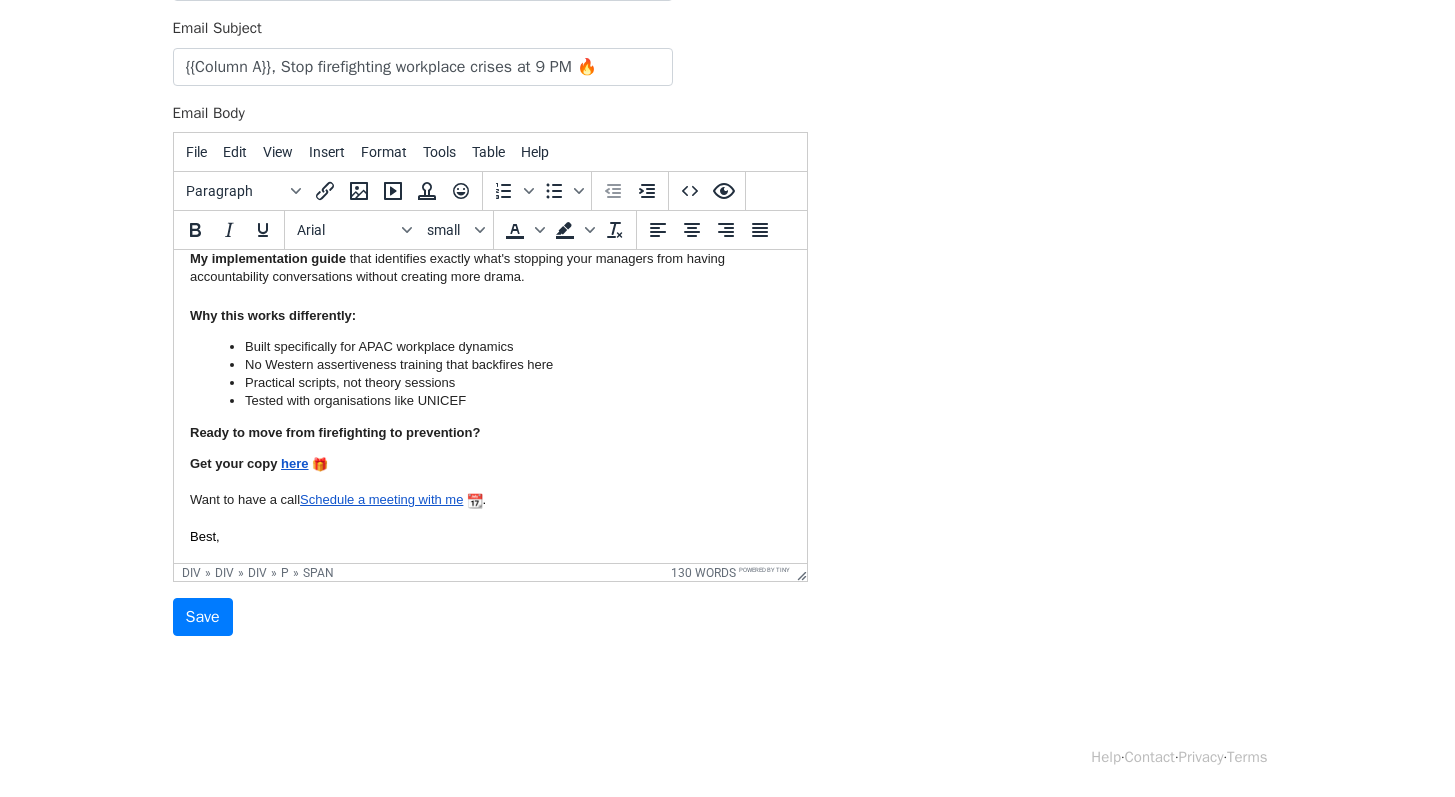 scroll, scrollTop: 288, scrollLeft: 0, axis: vertical 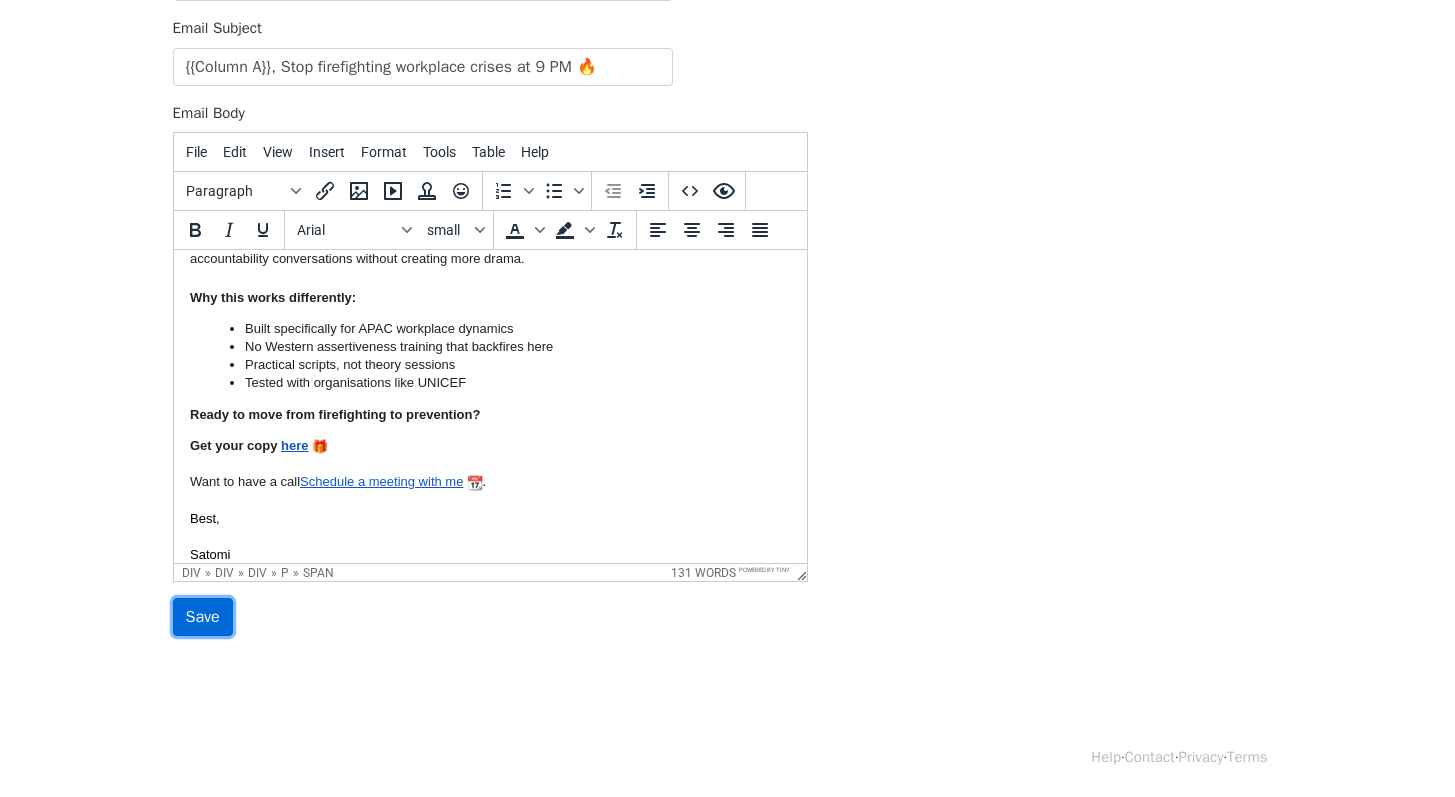 click on "Save" at bounding box center [203, 617] 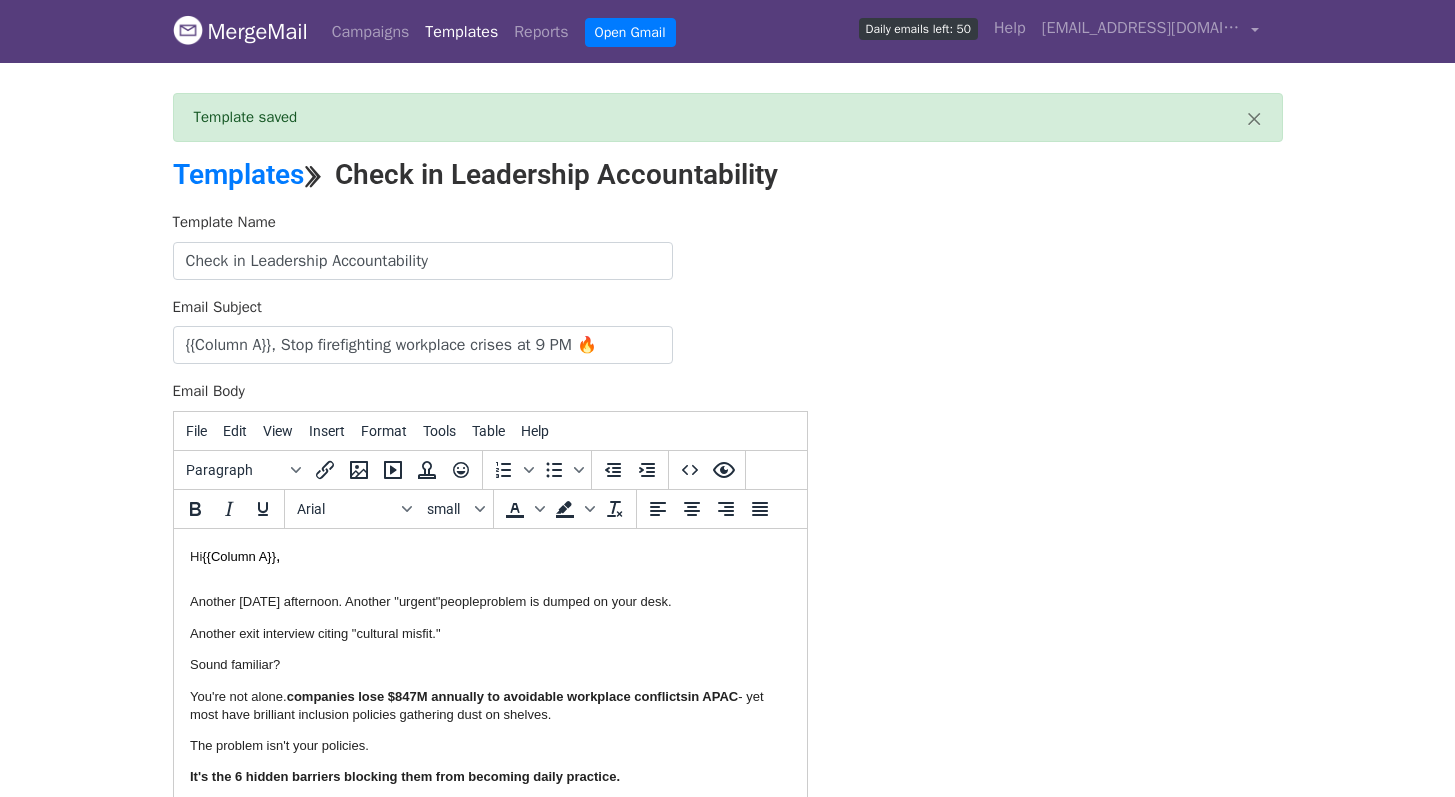 scroll, scrollTop: 0, scrollLeft: 0, axis: both 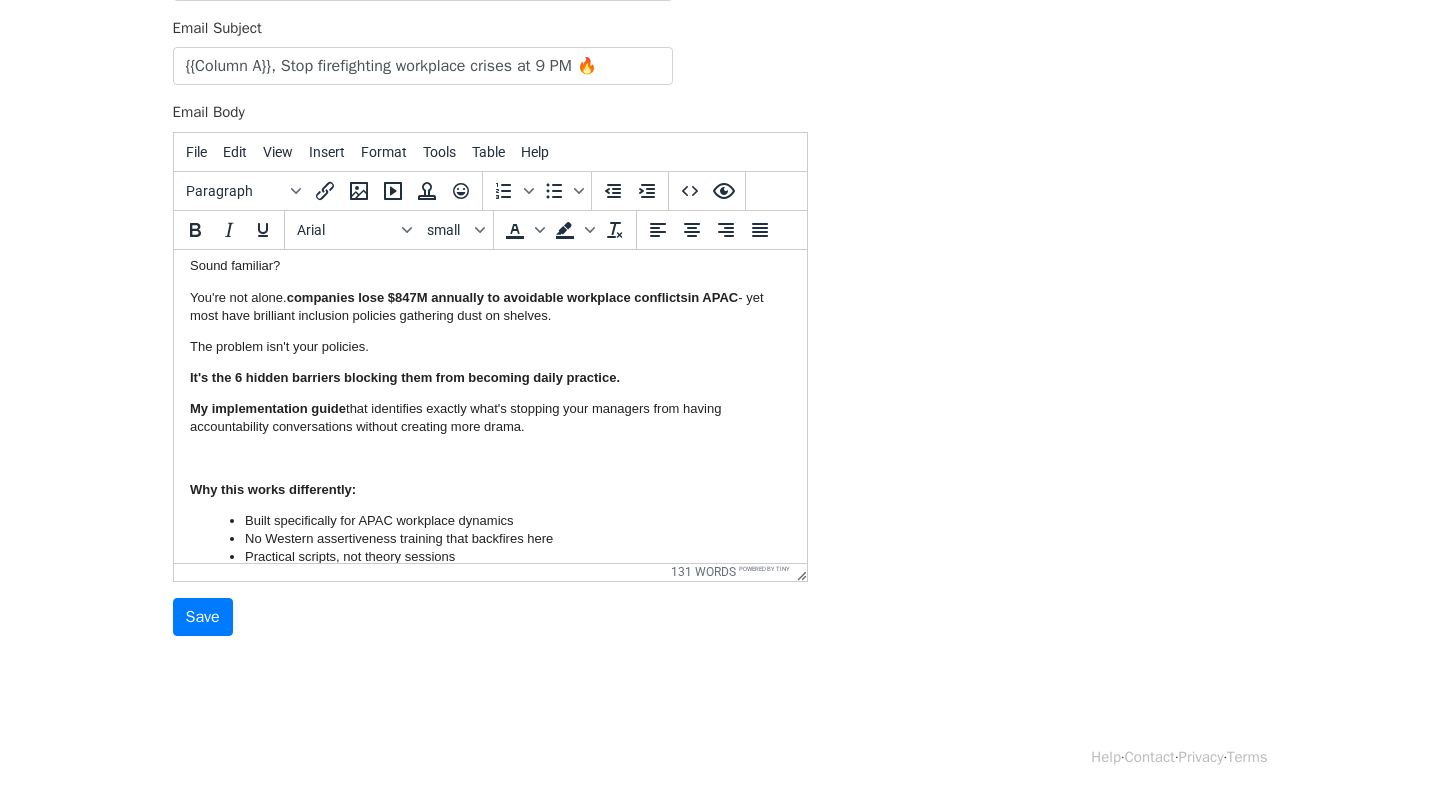 click on "Another exit interview citing "cultural misfit."   Sound familiar? You're not alone.   companies lose $847M annually to avoidable workplace conflicts  in APAC  - yet most have brilliant inclusion policies gathering dust on shelves. The problem isn't your policies.  It's the 6 hidden barriers blocking them from becoming daily practice. My implementation guide  that identifies exactly what's stopping your managers from having accountability conversations without creating more drama. Why this works differently: Built specifically for APAC workplace dynamics No Western assertiveness training that backfires here Practical scripts, not theory sessions Tested with organisations like UNICEF Ready to move from firefighting to prevention? Get your copy  here     Want to have a call  Schedule a meeting with me   . Best,  Satomi" at bounding box center (489, 499) 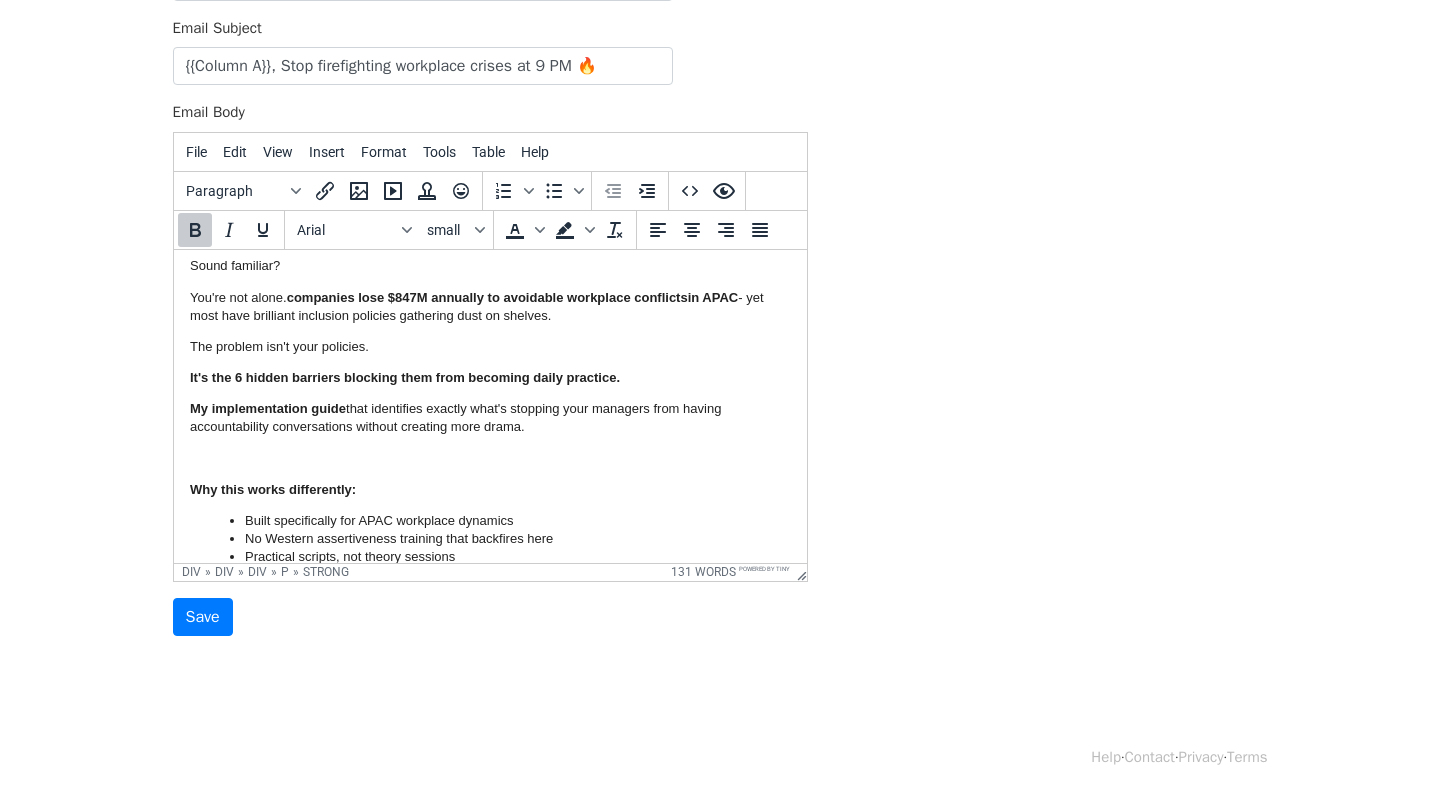 type 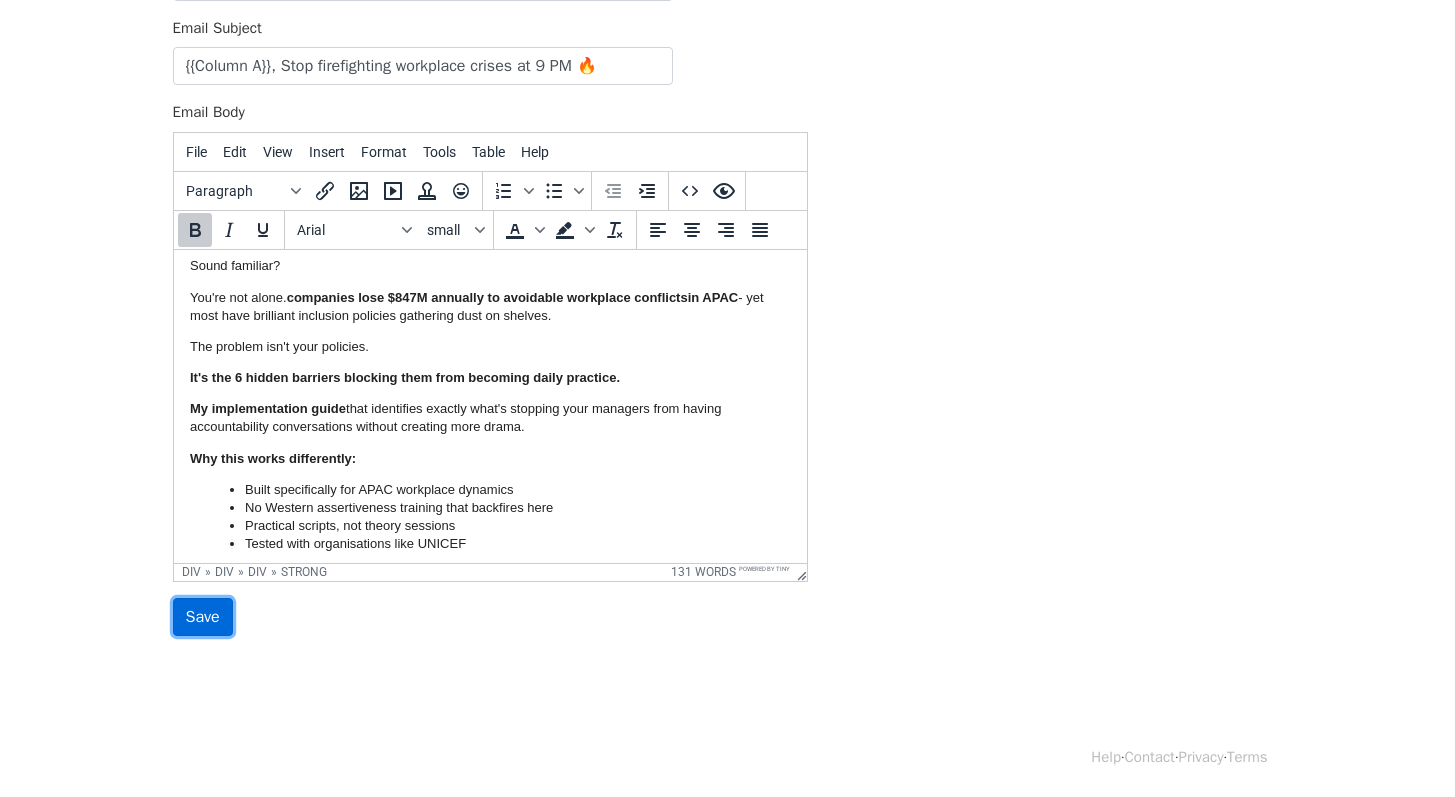 click on "Save" at bounding box center [203, 617] 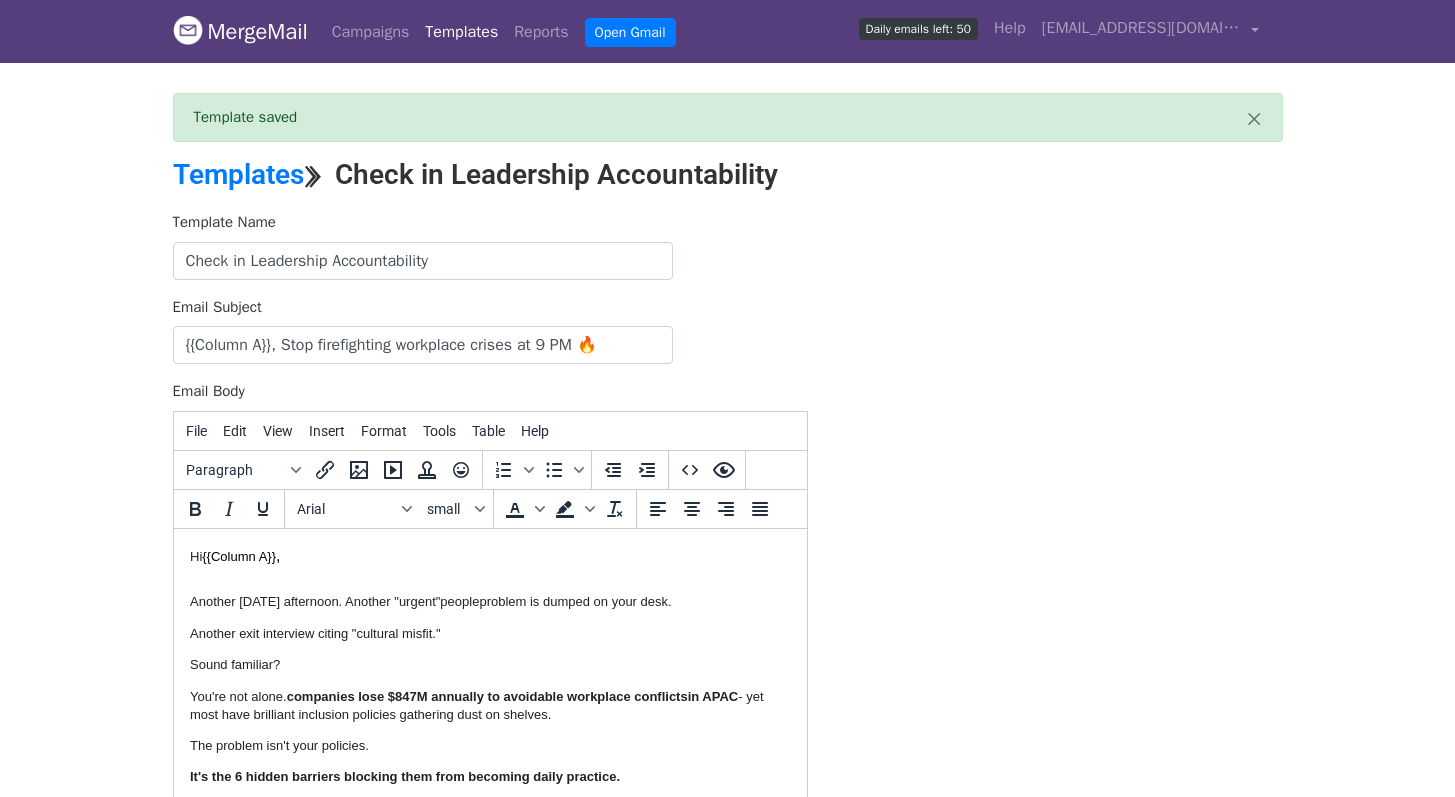 scroll, scrollTop: 0, scrollLeft: 0, axis: both 